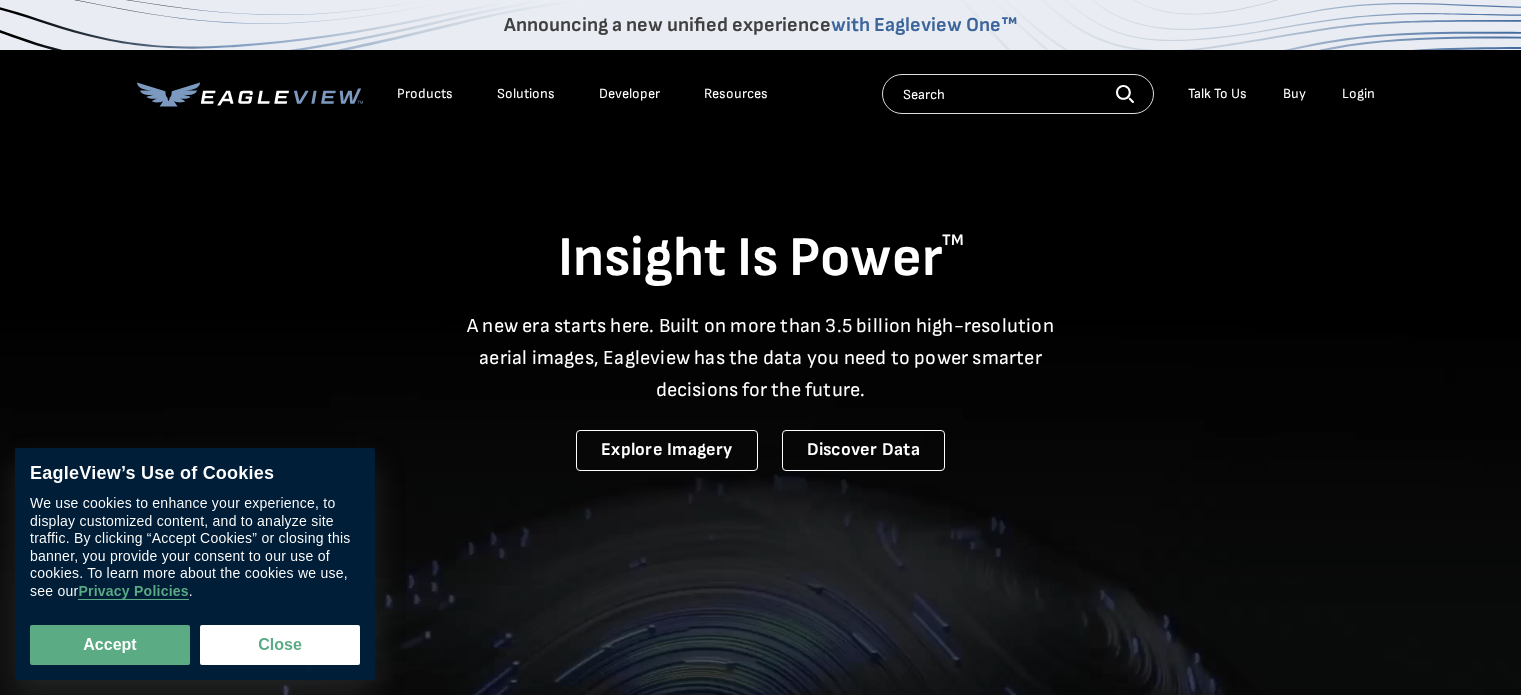 scroll, scrollTop: 0, scrollLeft: 0, axis: both 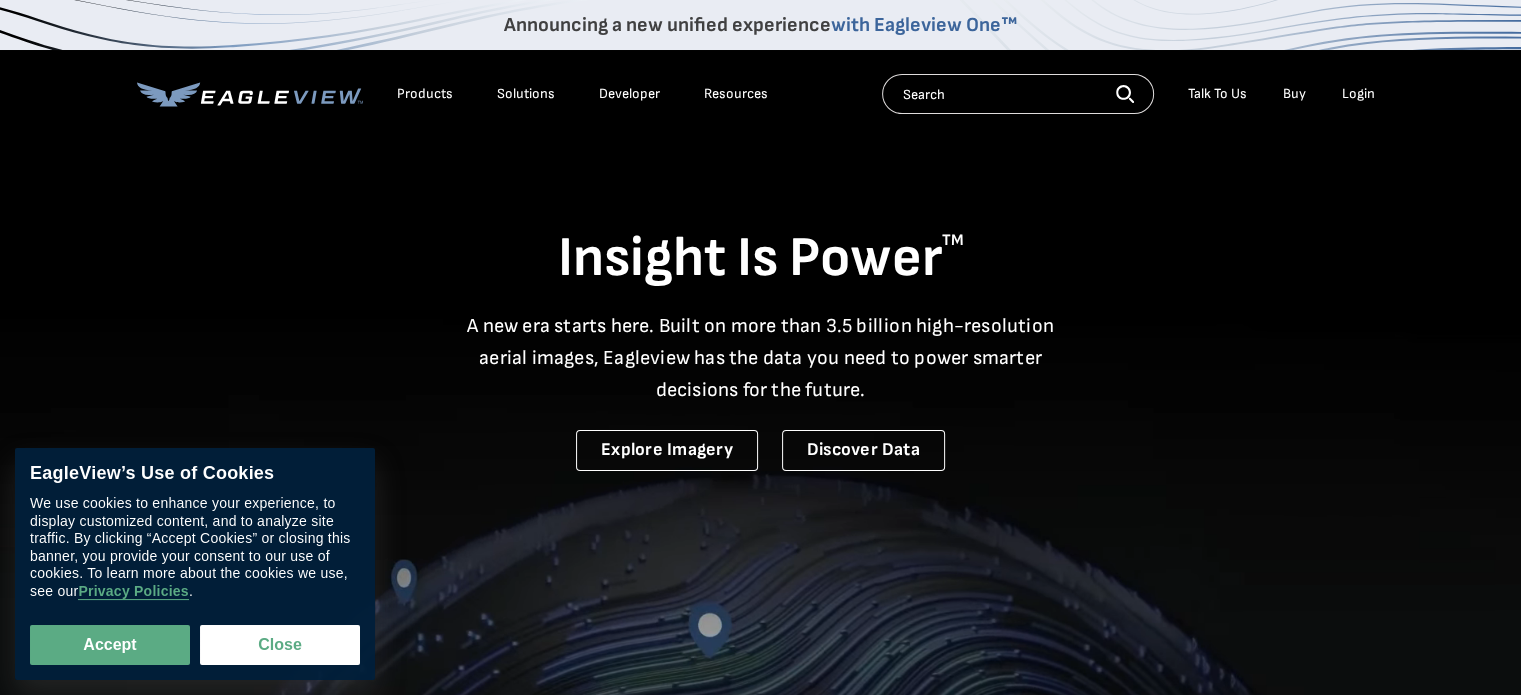 click on "Login" at bounding box center [1358, 94] 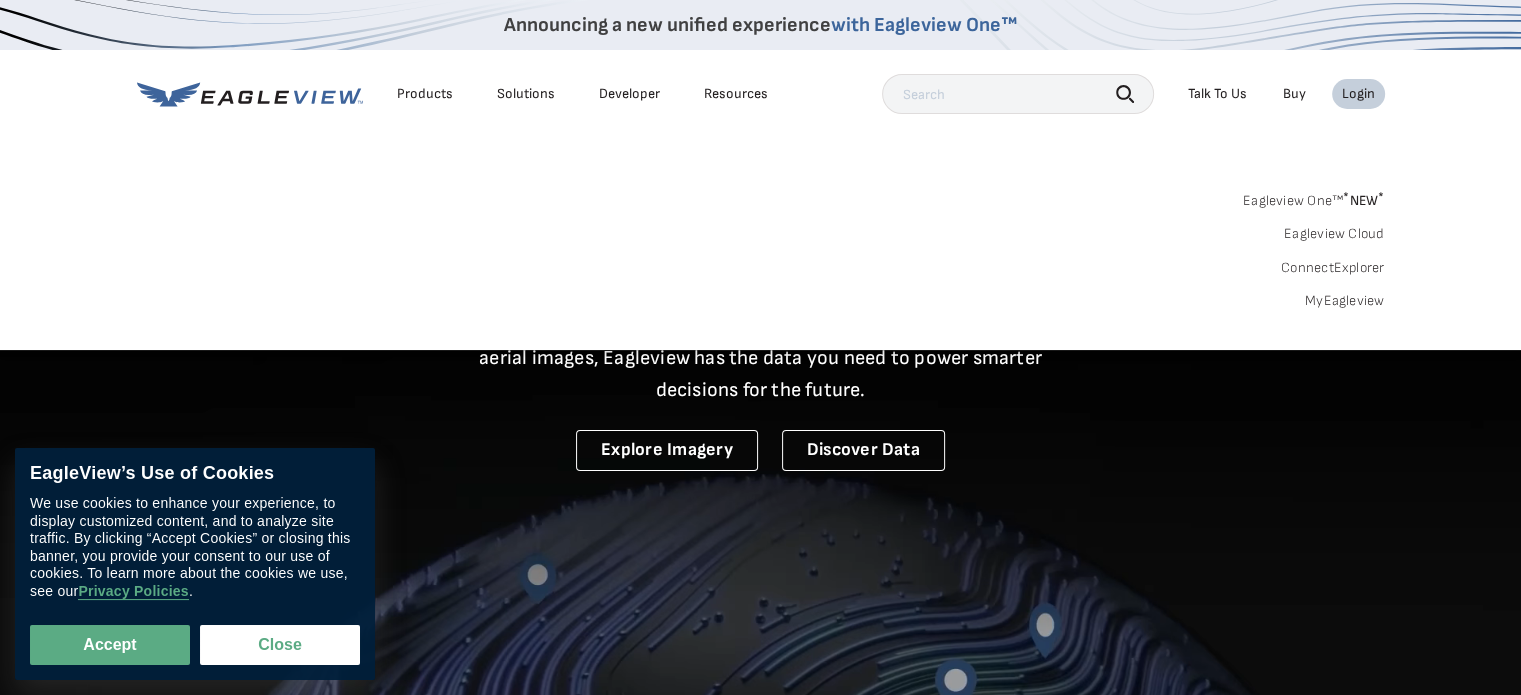 click on "MyEagleview" at bounding box center [1345, 301] 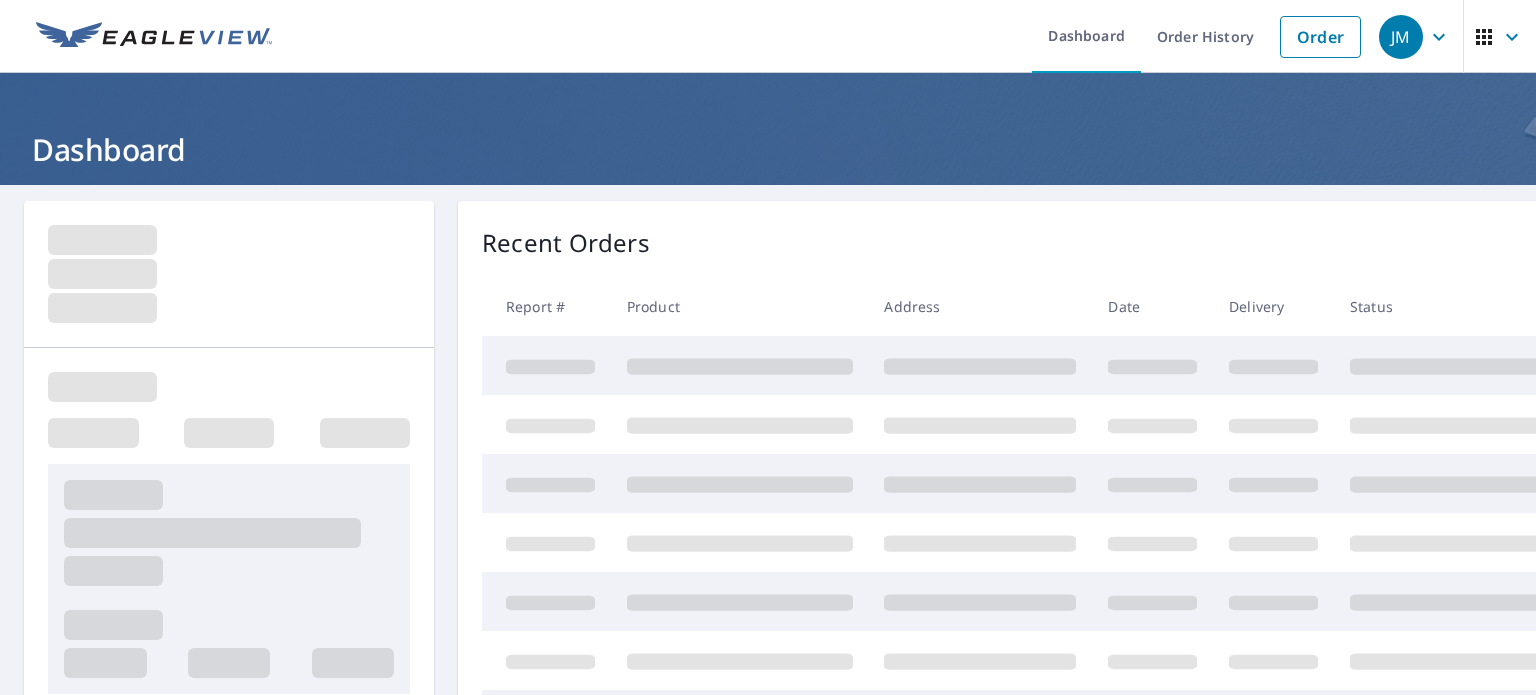 scroll, scrollTop: 0, scrollLeft: 0, axis: both 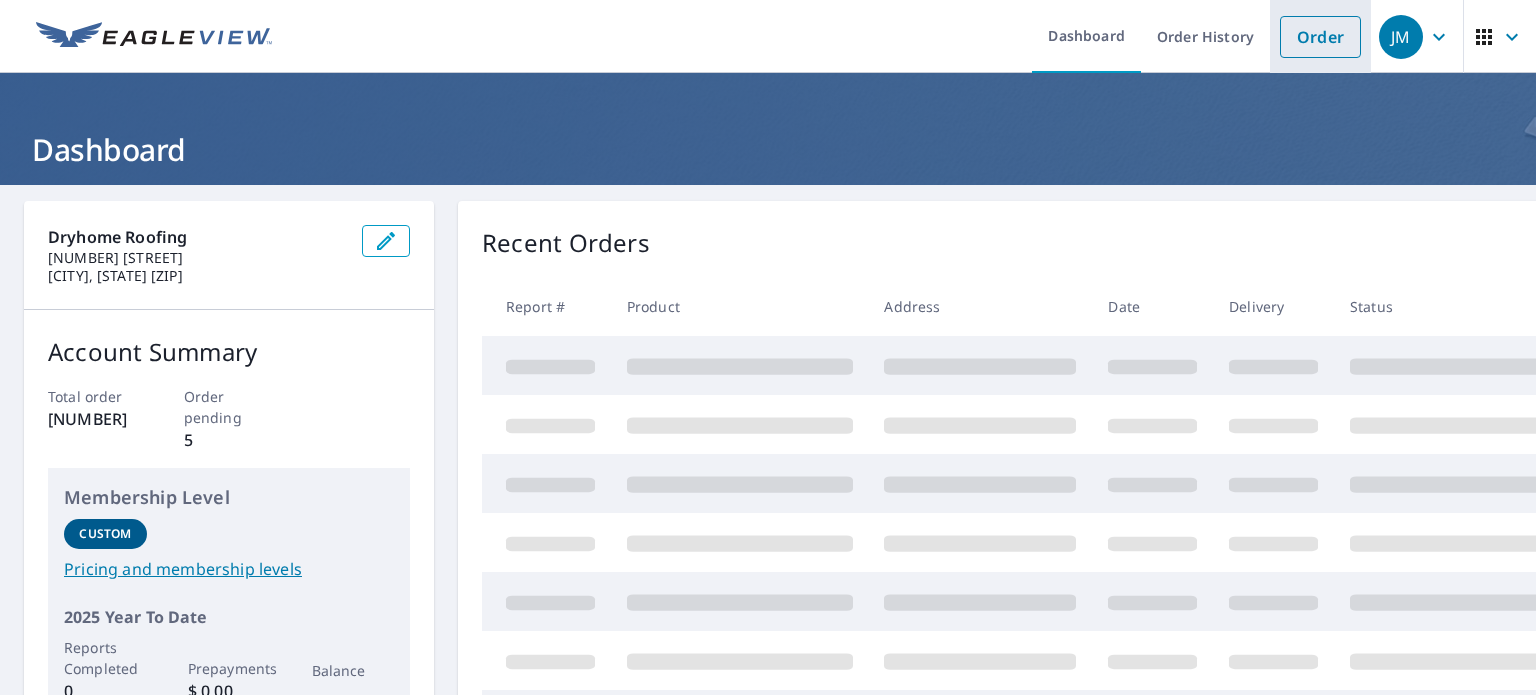 click on "Order" at bounding box center [1320, 37] 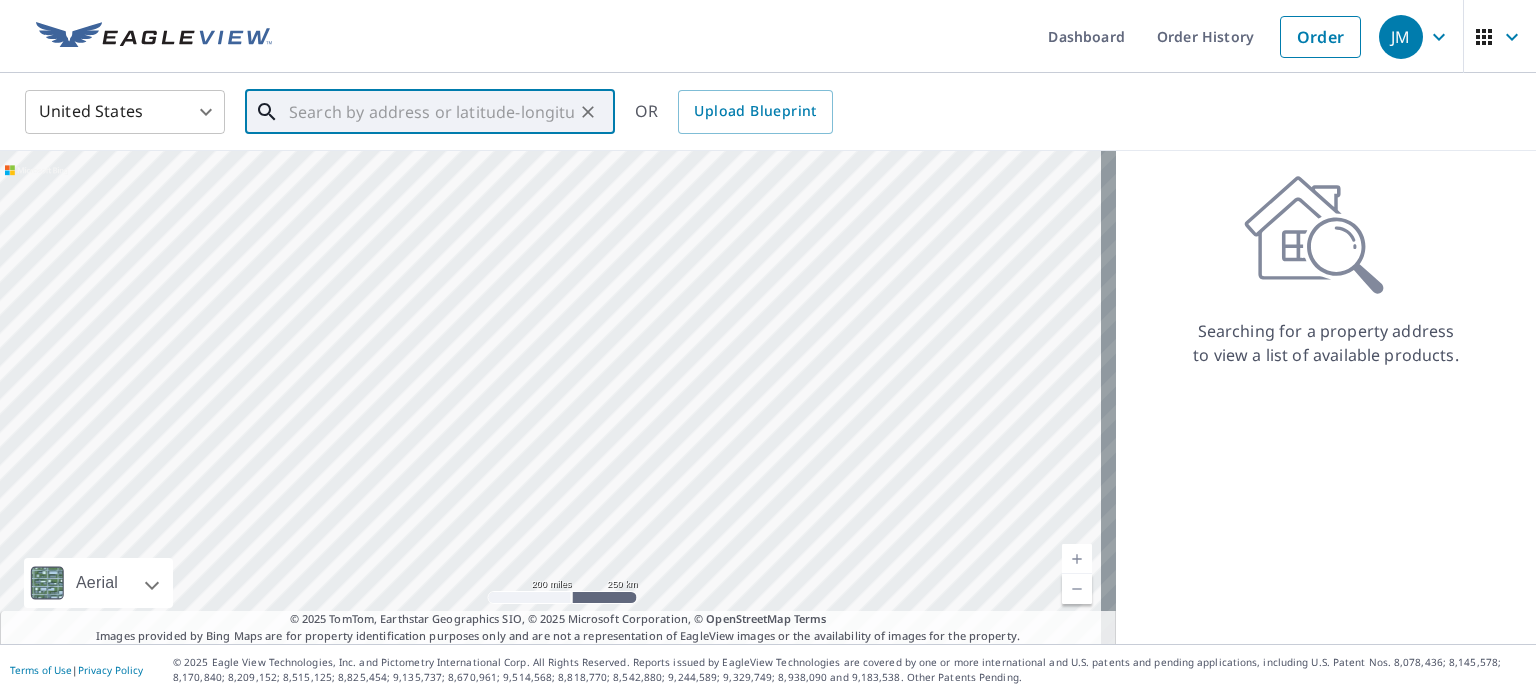 click at bounding box center [431, 112] 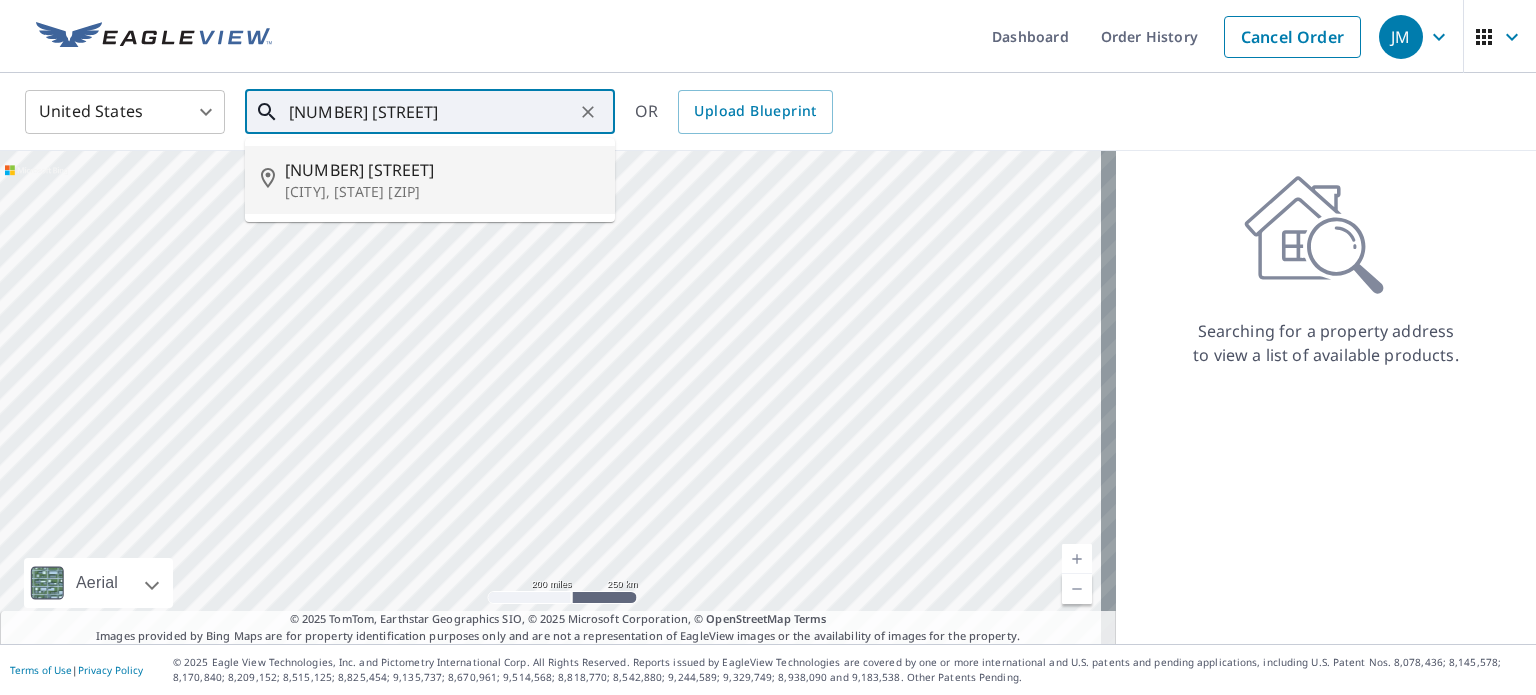 click on "[NUMBER] [STREET]" at bounding box center [442, 170] 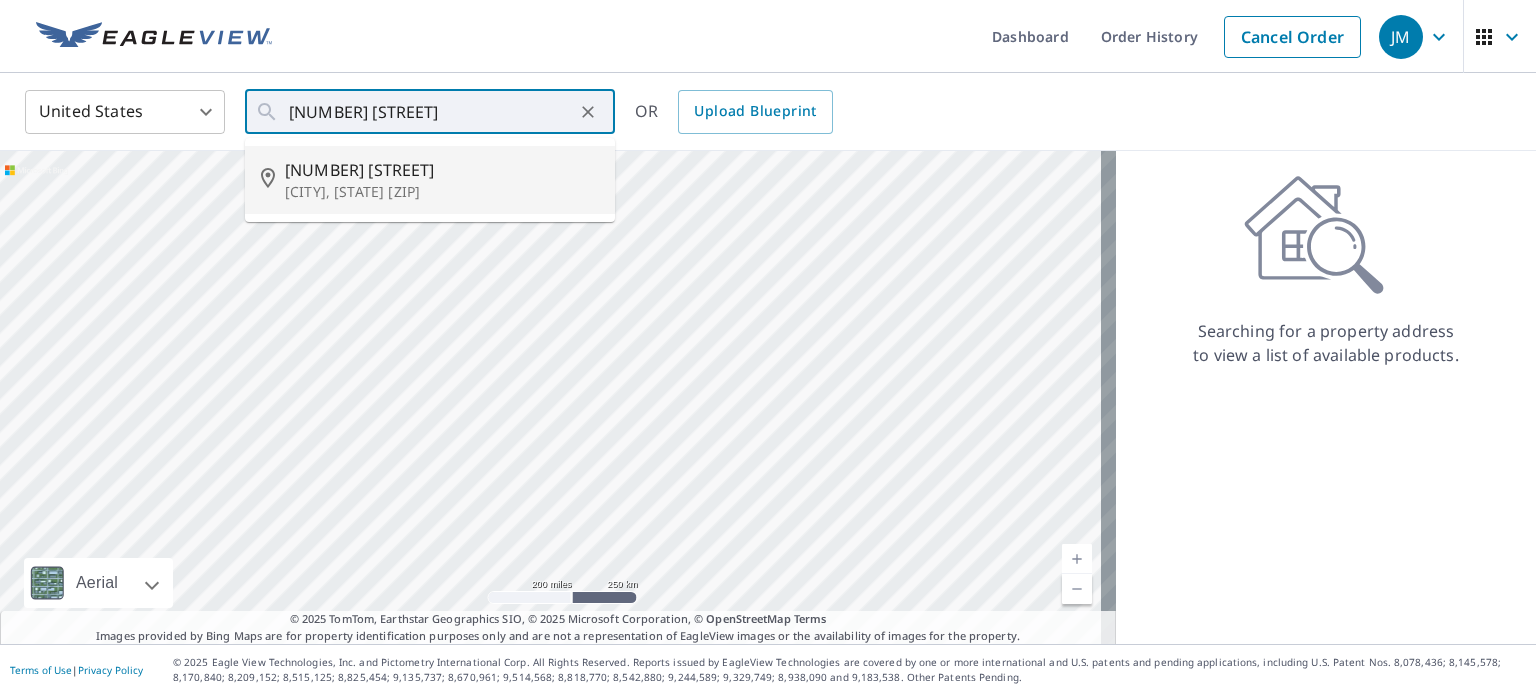 type on "[NUMBER] [STREET] [CITY], [STATE] [ZIP]" 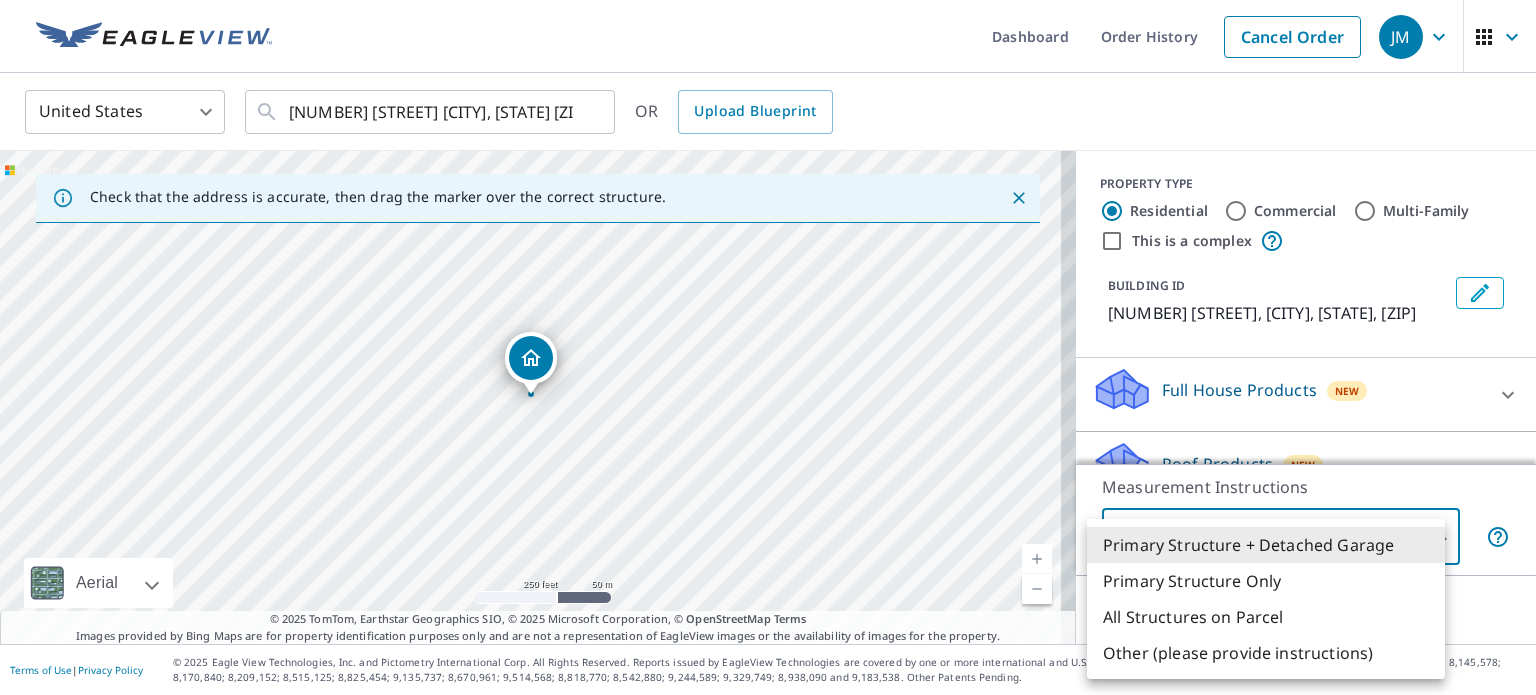 click on "[FIRST] [LAST]
Dashboard Order History Cancel Order [FIRST] United States US ​ [NUMBER] [STREET] [CITY], [STATE] [ZIP] ​ OR Upload Blueprint Check that the address is accurate, then drag the marker over the correct structure. [NUMBER] [STREET] [CITY], [STATE] [ZIP] Aerial Road A standard road map Aerial A detailed look from above Labels Labels 250 feet 50 m © 2025 TomTom, © Vexcel Imaging, © 2025 Microsoft Corporation,  © OpenStreetMap Terms © 2025 TomTom, Earthstar Geographics SIO, © 2025 Microsoft Corporation, ©   OpenStreetMap   Terms Images provided by Bing Maps are for property identification purposes only and are not a representation of EagleView images or the availability of images for the property. PROPERTY TYPE Residential Commercial Multi-Family This is a complex BUILDING ID [NUMBER] [STREET], [CITY], [STATE], [ZIP] Full House Products New Full House™ Roof Products New Premium QuickSquares™ Gutter Bid Perfect™ Solar Products New Inform Essentials+ Inform Advanced Walls Products" at bounding box center [768, 347] 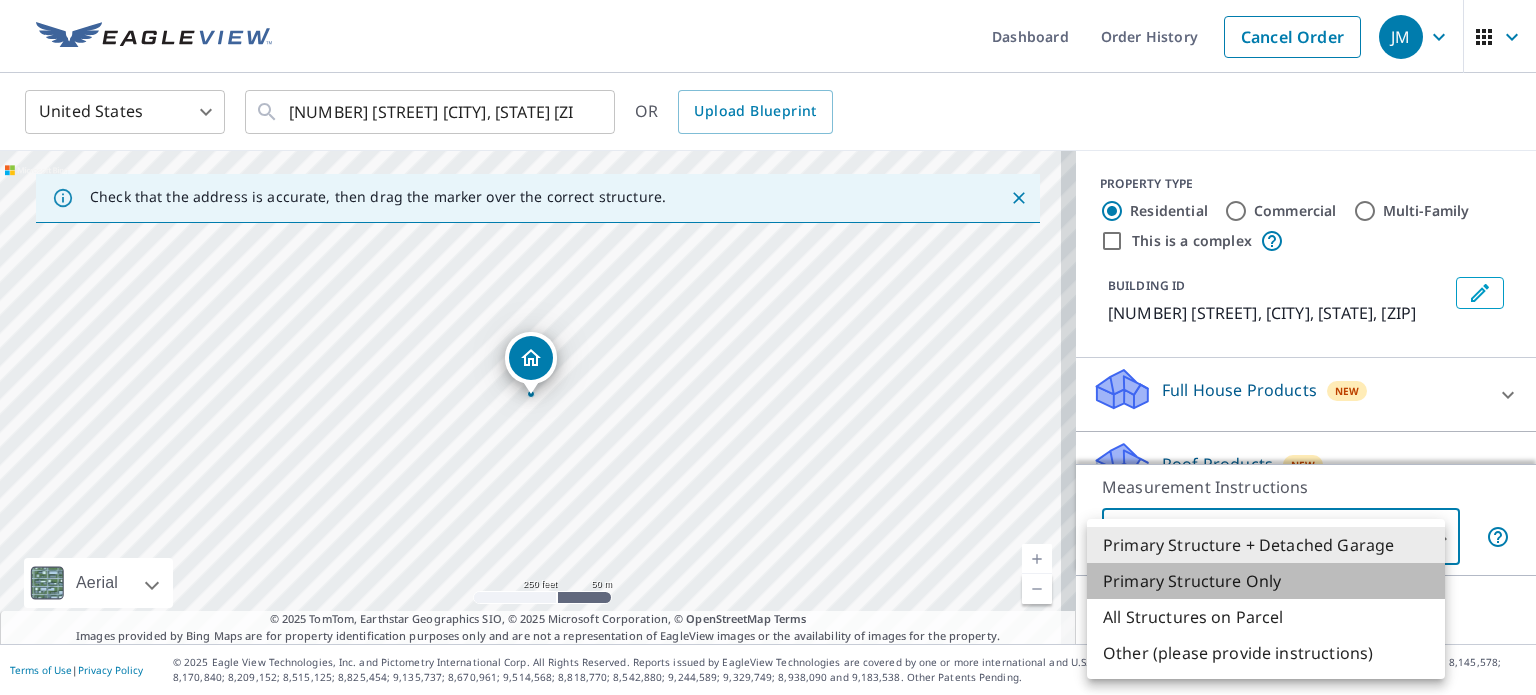 click on "Primary Structure Only" at bounding box center [1266, 581] 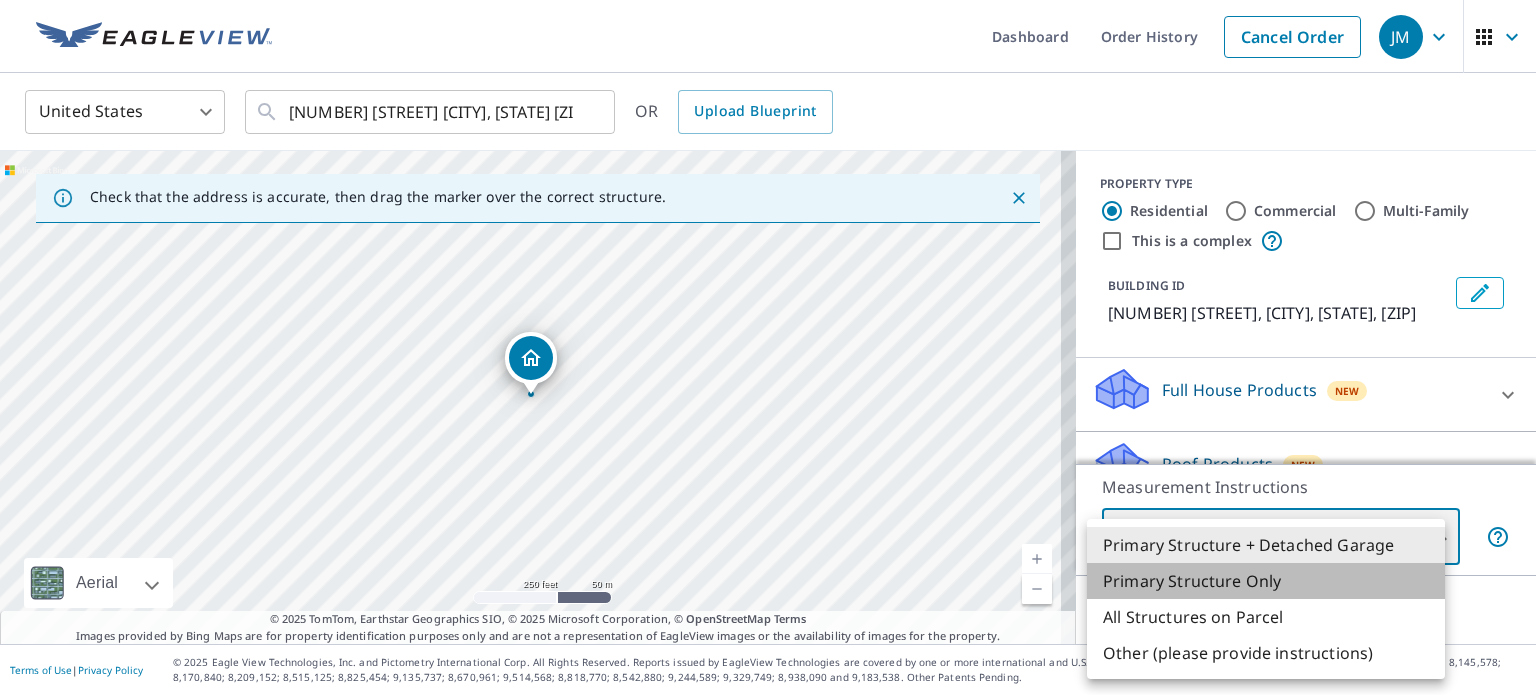 type on "2" 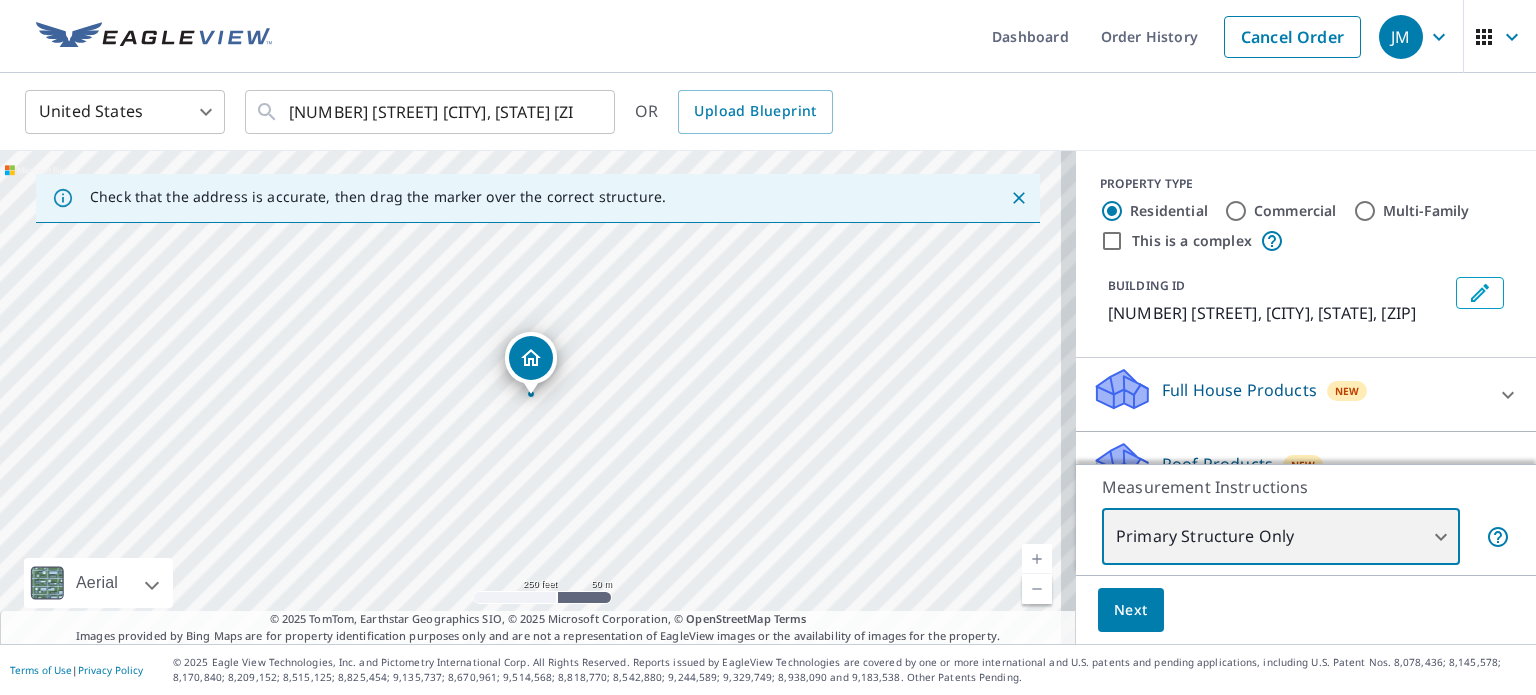 scroll, scrollTop: 130, scrollLeft: 0, axis: vertical 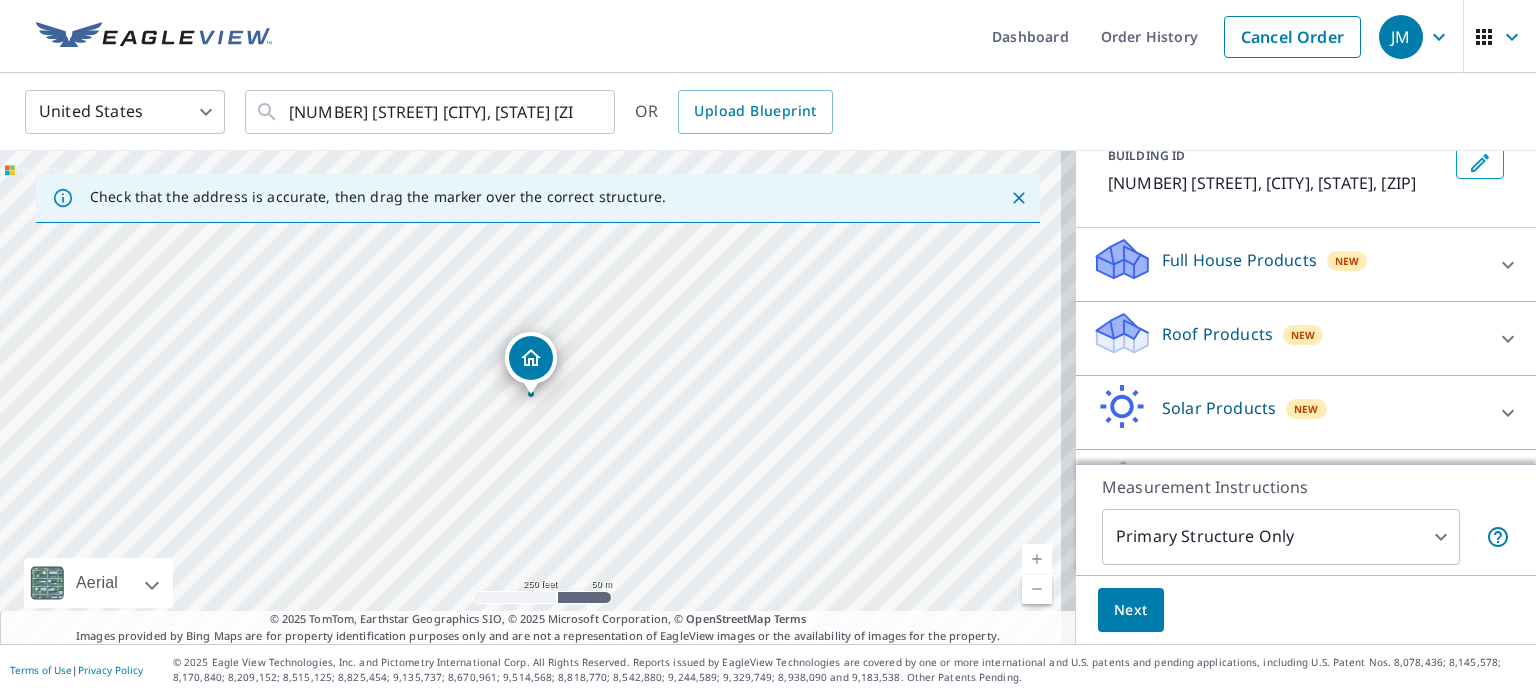 click on "Roof Products" at bounding box center (1217, 334) 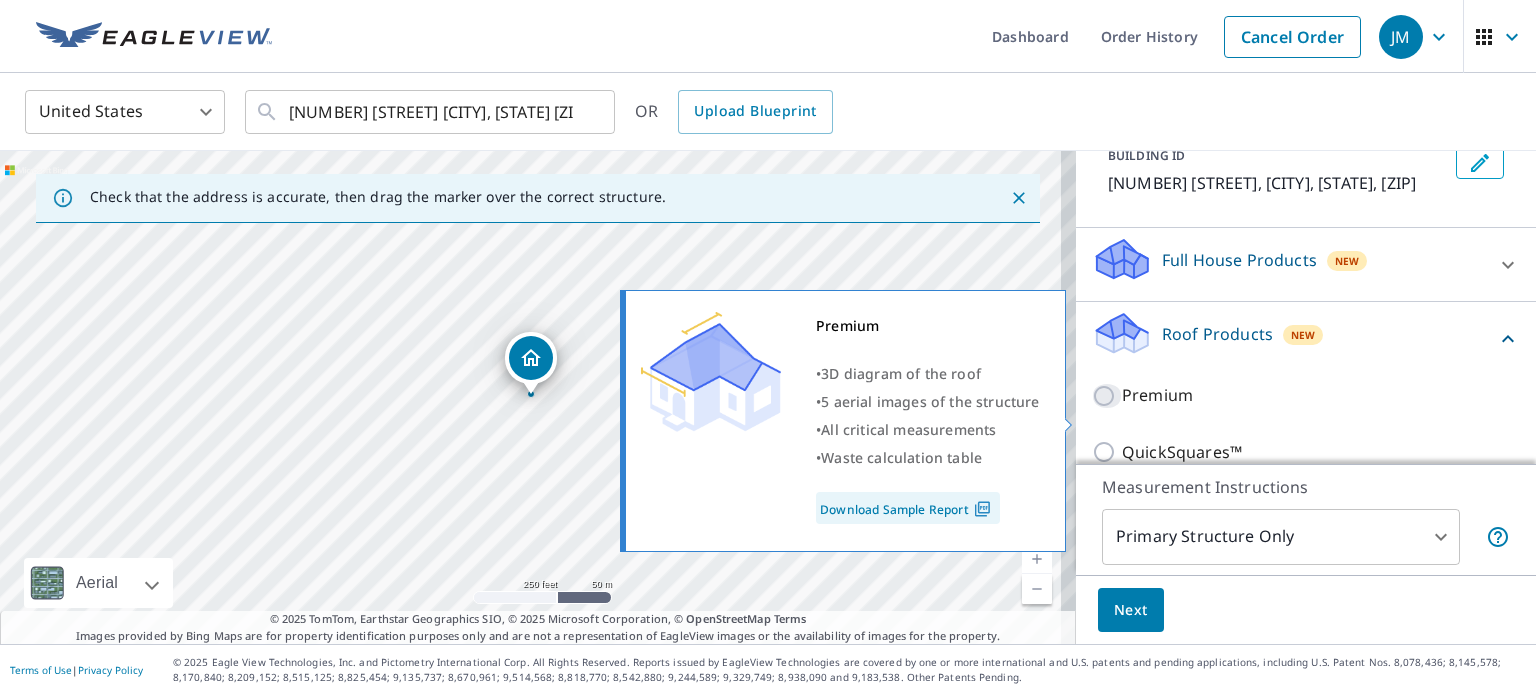 click on "Premium" at bounding box center [1107, 396] 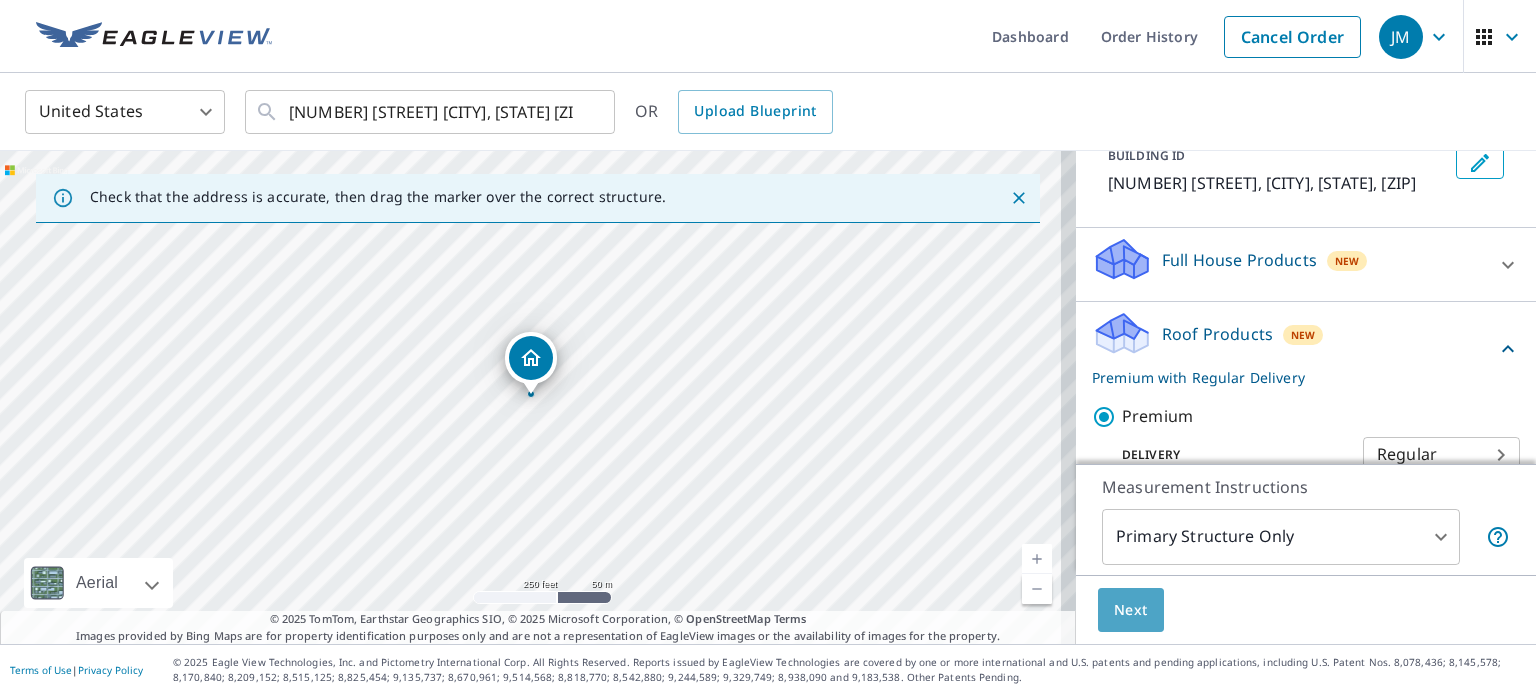 click on "Next" at bounding box center (1131, 610) 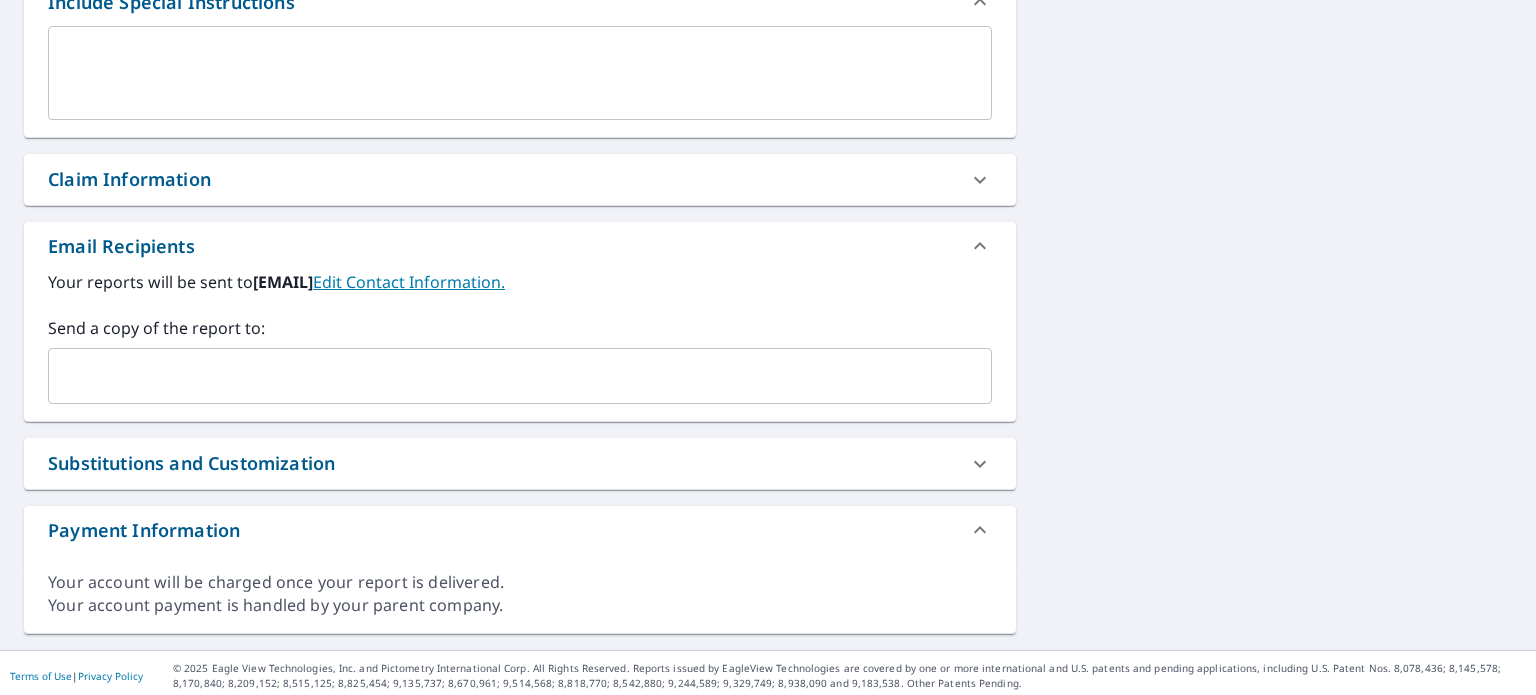 scroll, scrollTop: 574, scrollLeft: 0, axis: vertical 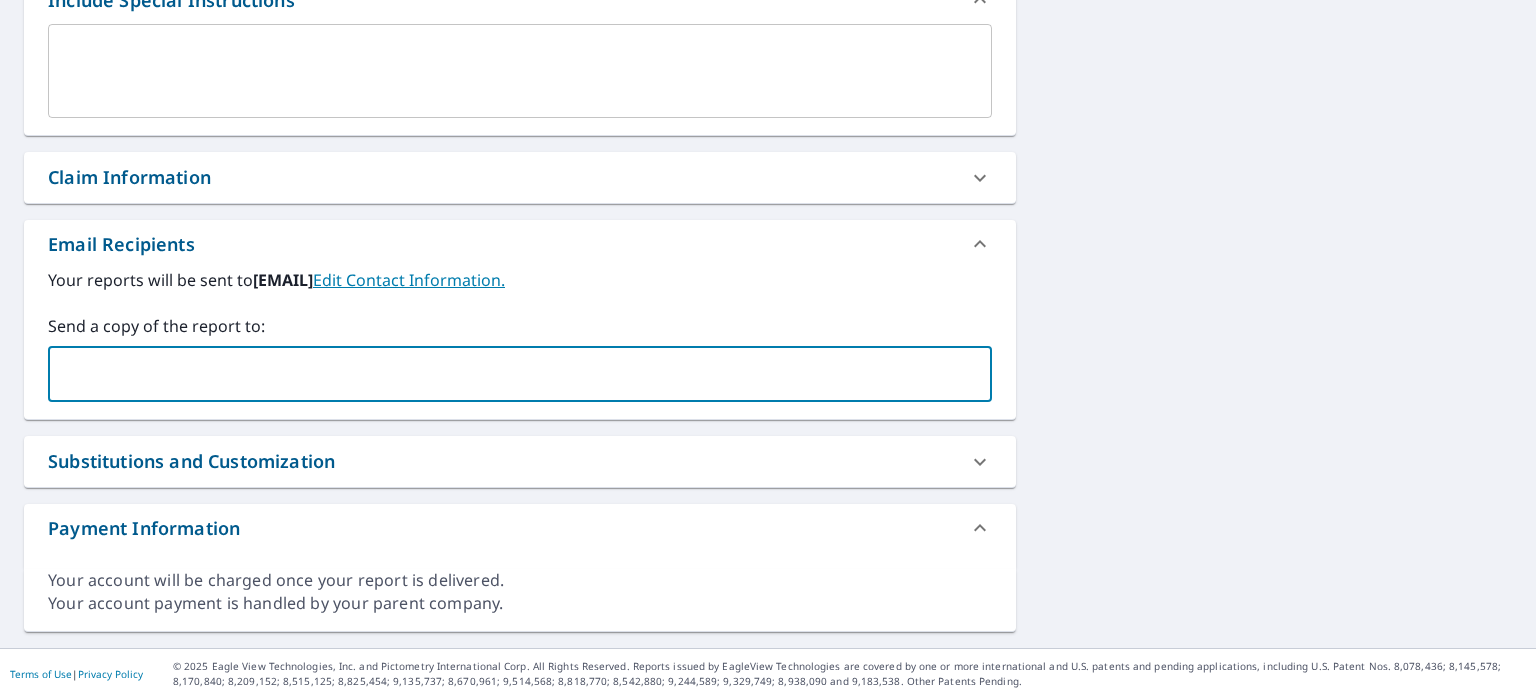 click at bounding box center [505, 374] 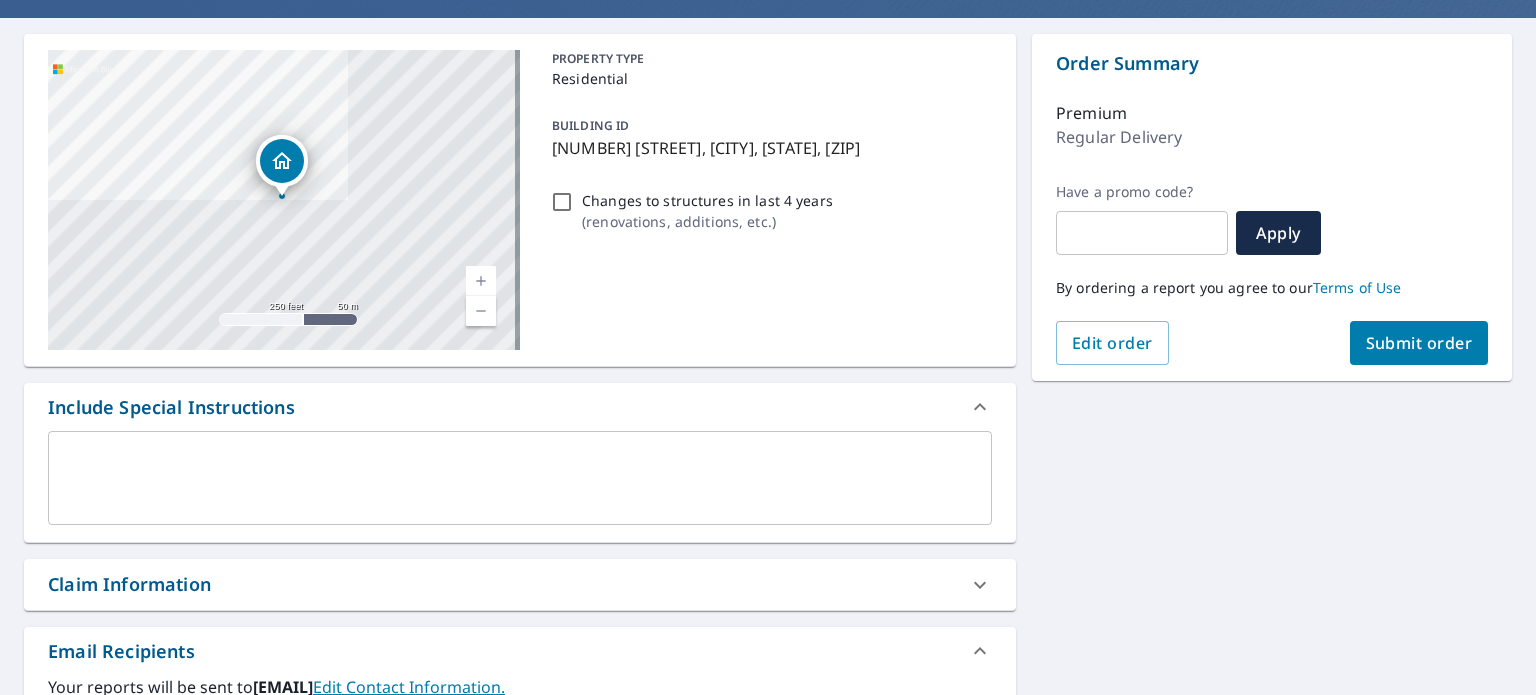 scroll, scrollTop: 164, scrollLeft: 0, axis: vertical 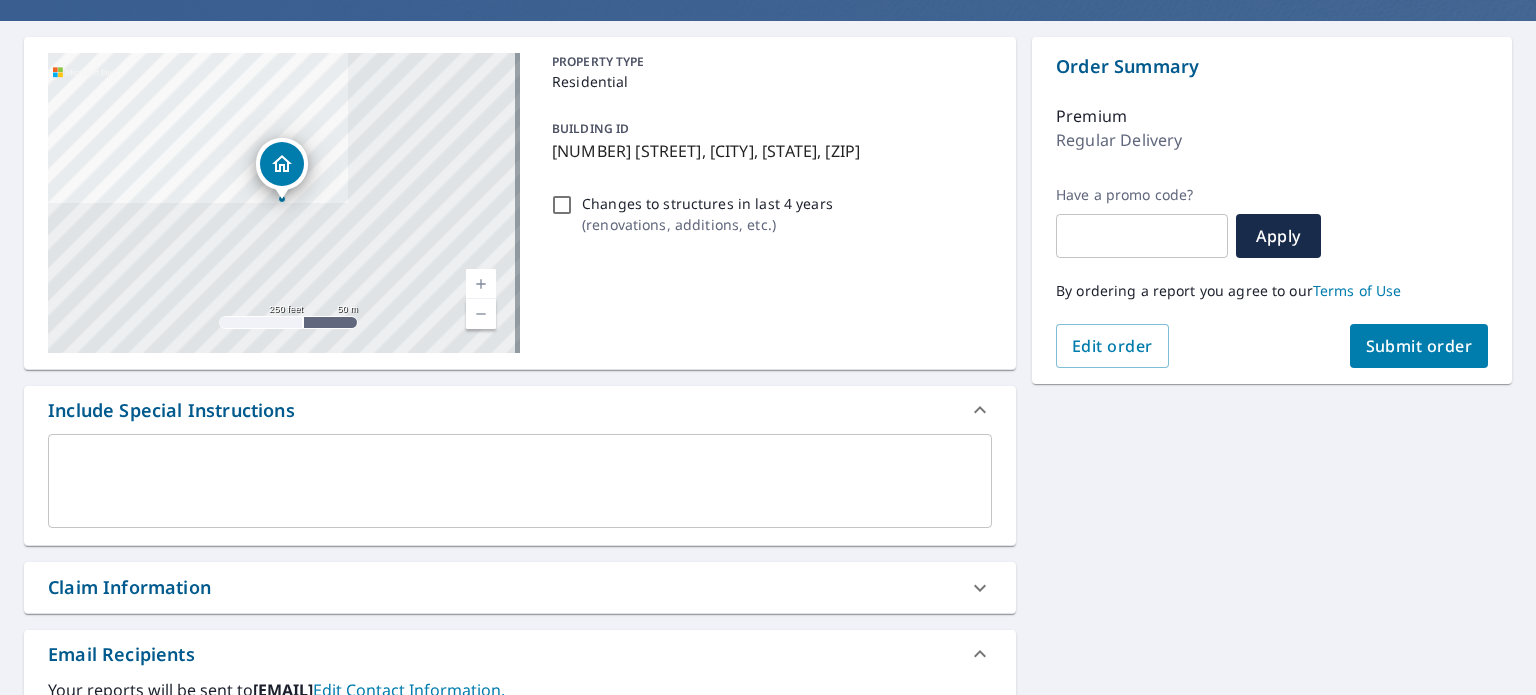 type 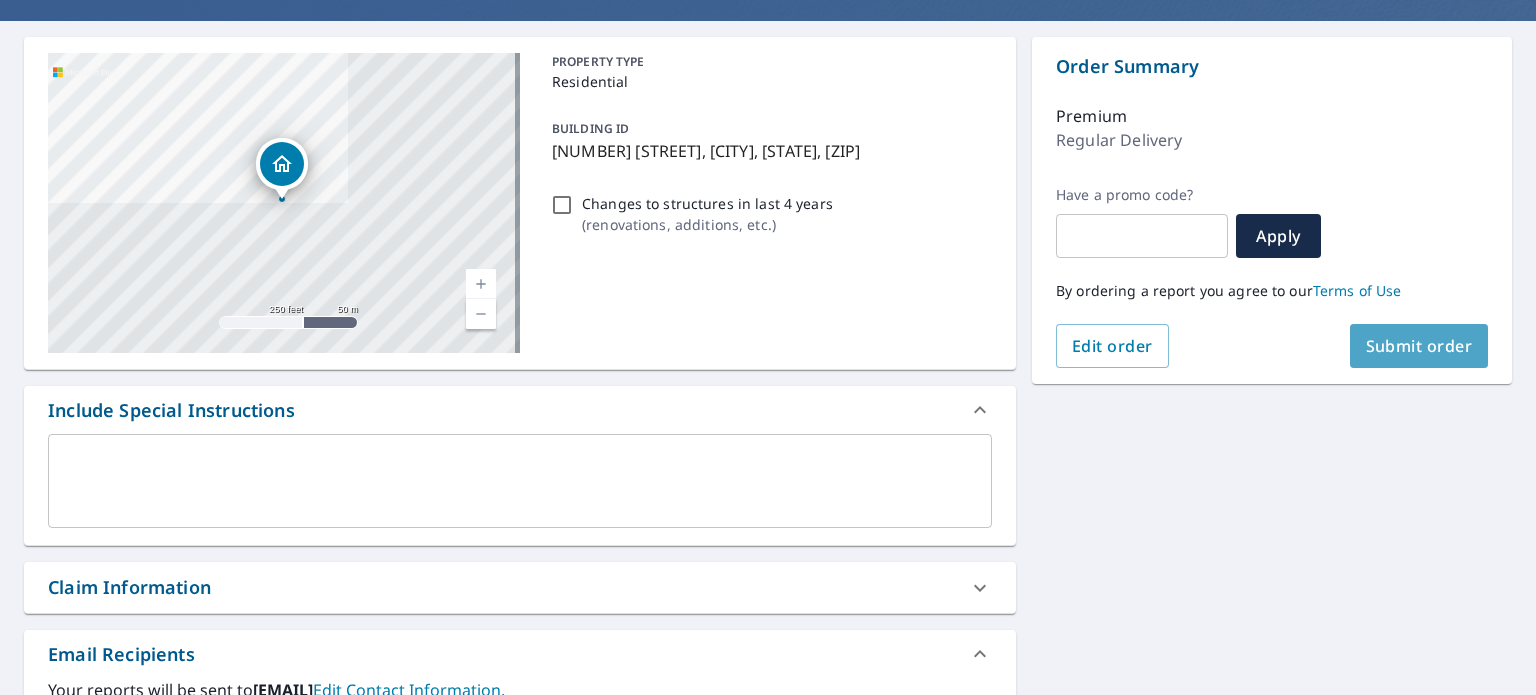 click on "Submit order" at bounding box center (1419, 346) 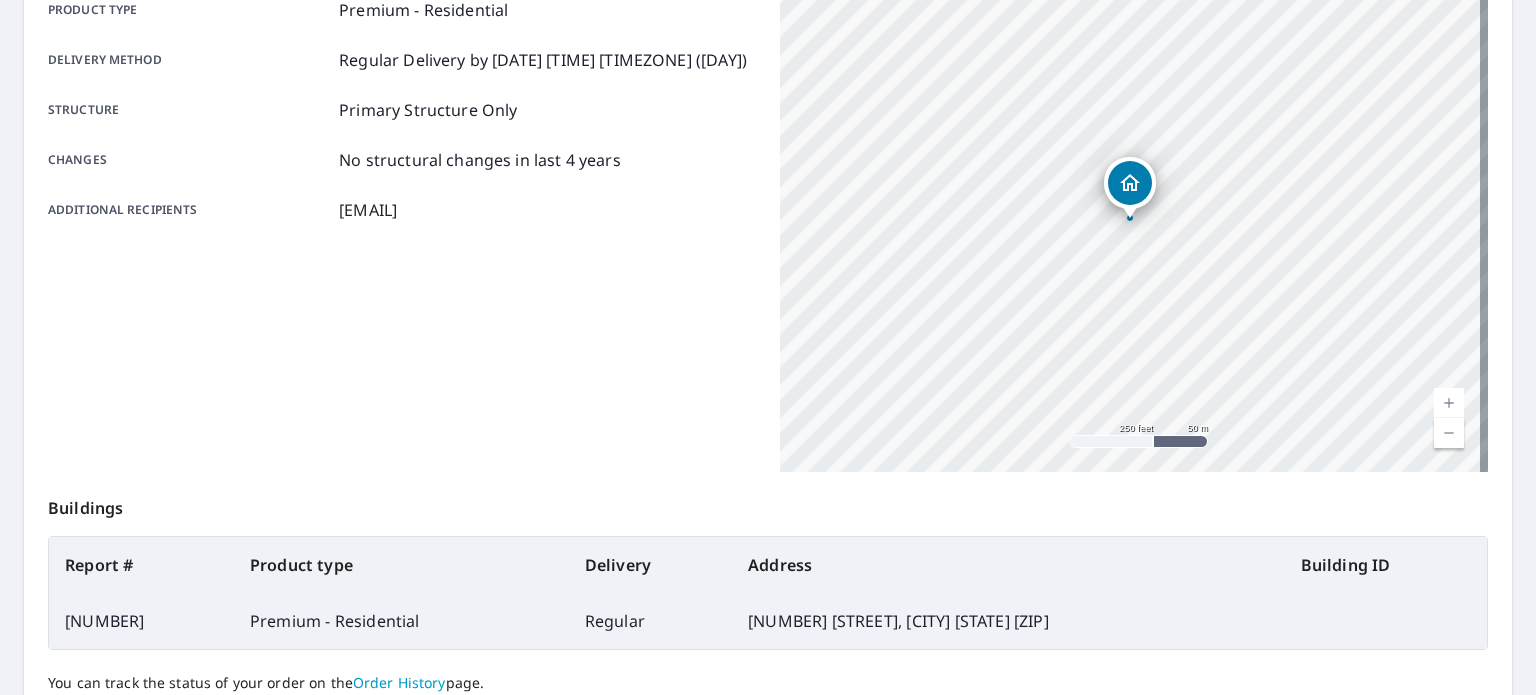 scroll, scrollTop: 480, scrollLeft: 0, axis: vertical 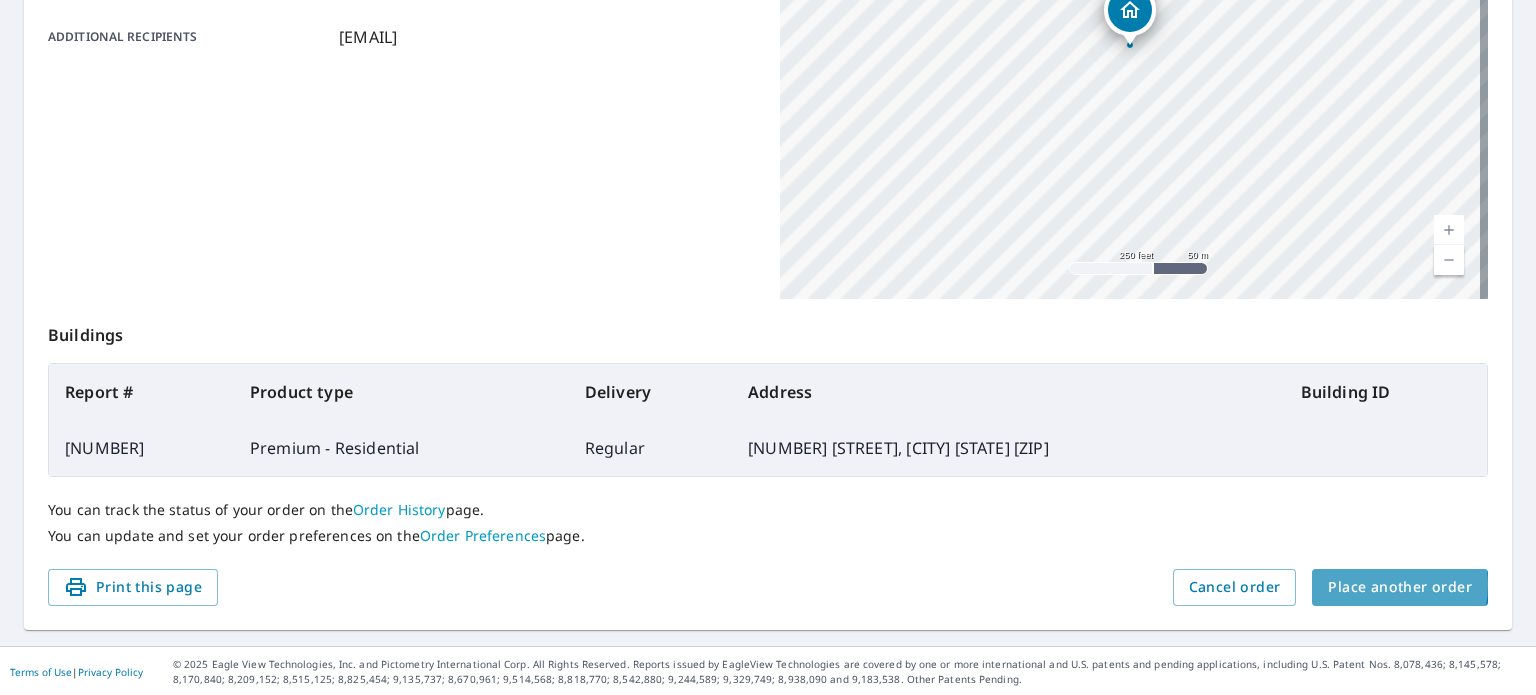 click on "Place another order" at bounding box center [1400, 587] 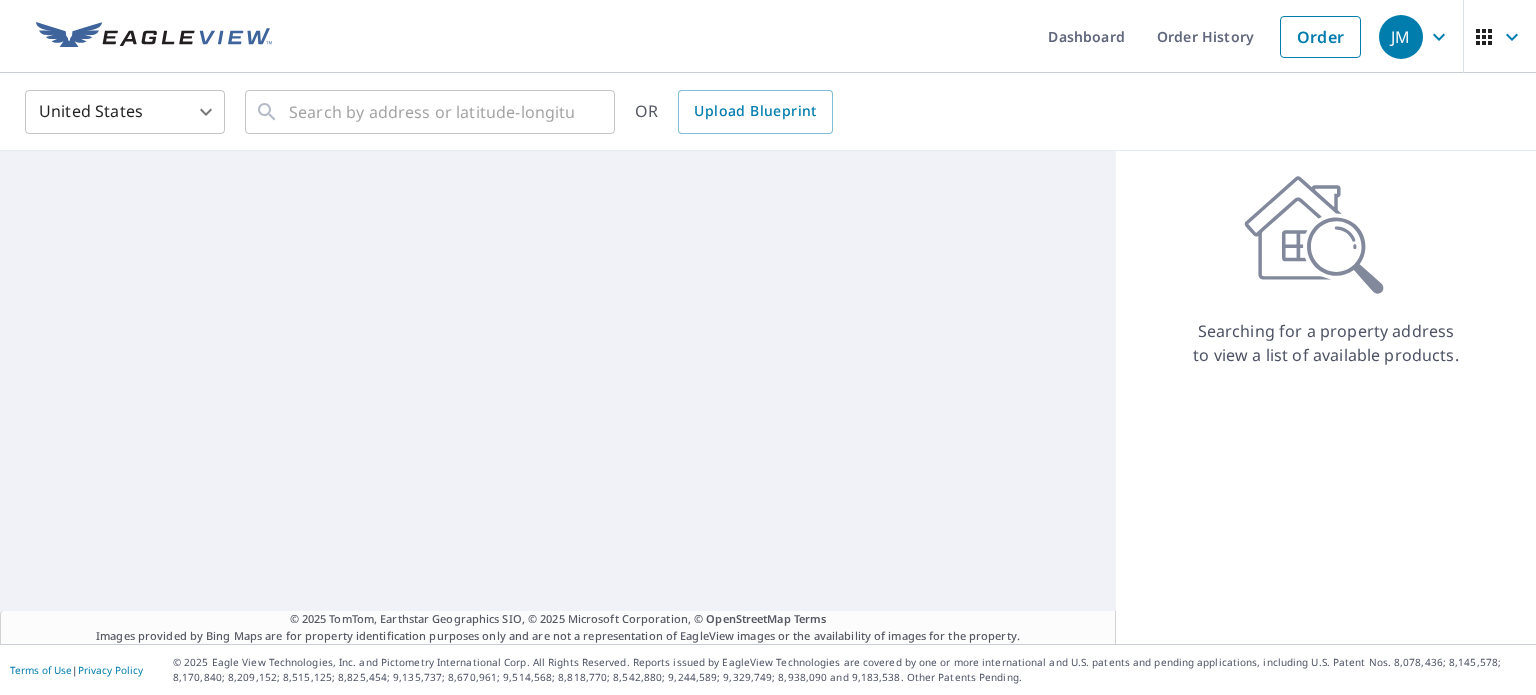scroll, scrollTop: 0, scrollLeft: 0, axis: both 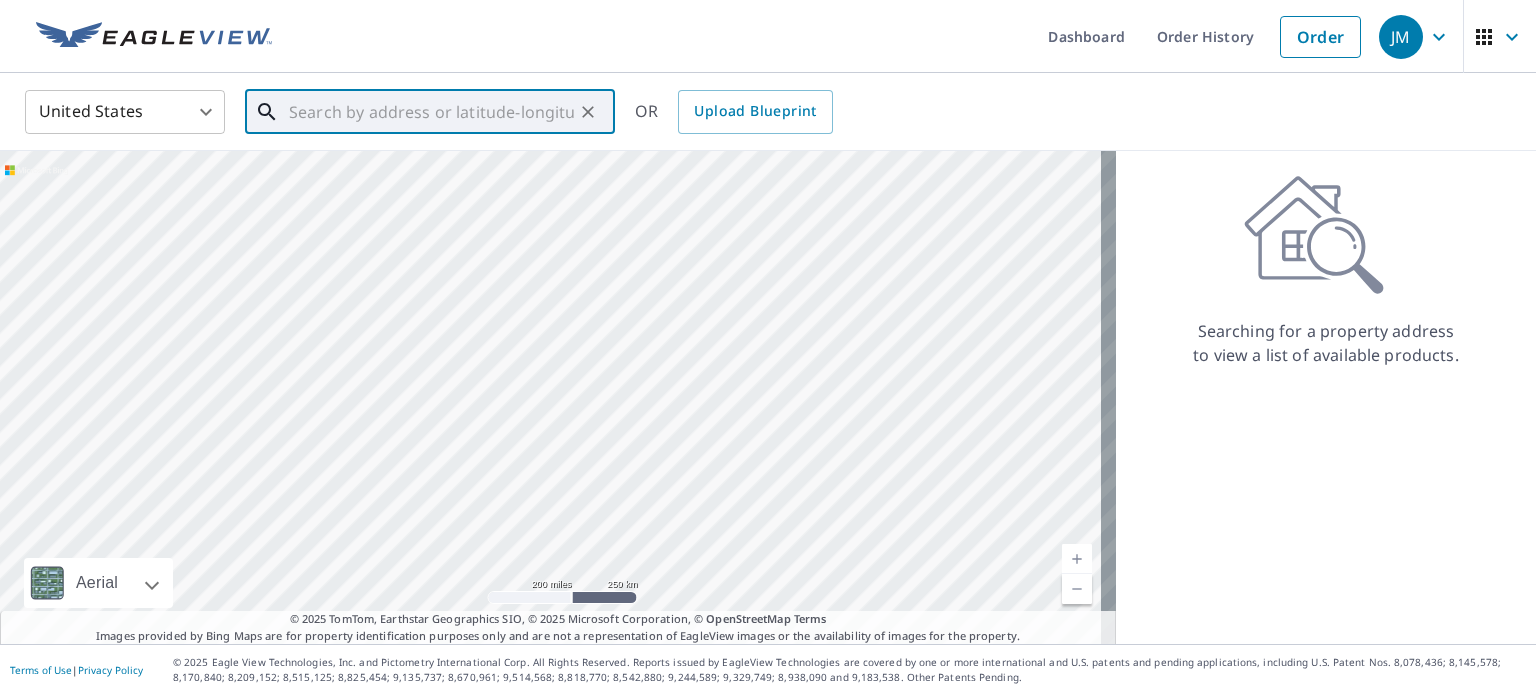 click at bounding box center (431, 112) 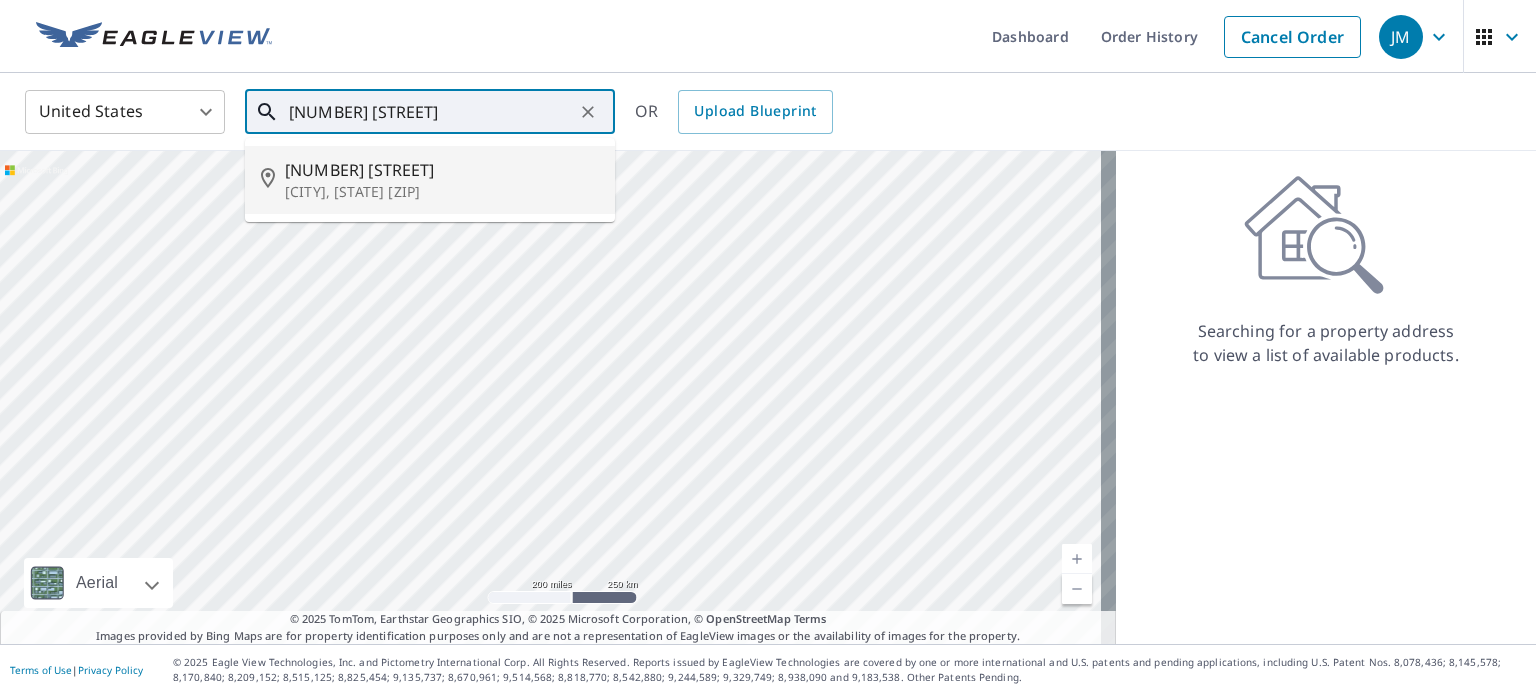 click on "[CITY], [STATE] [ZIP]" at bounding box center (442, 192) 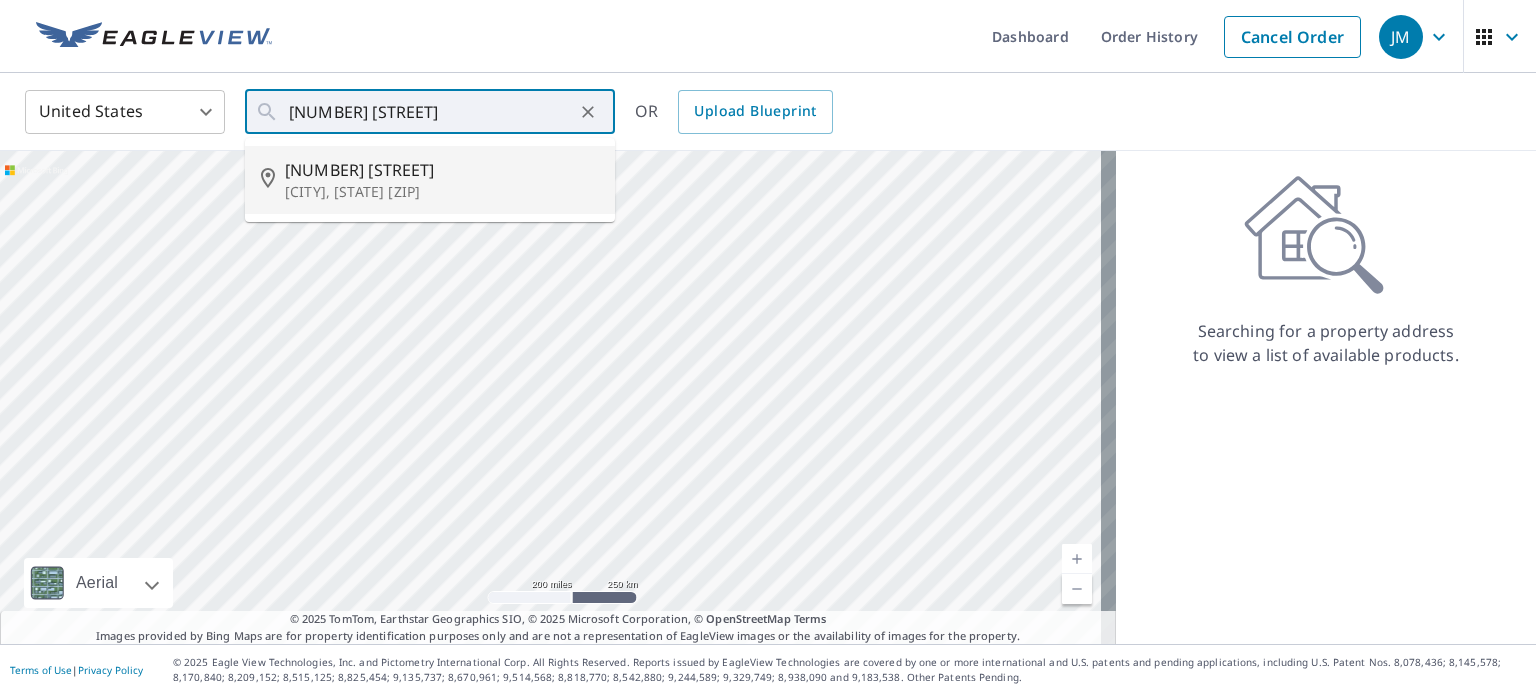 type on "[NUMBER] [STREET] [CITY], [STATE] [ZIP]" 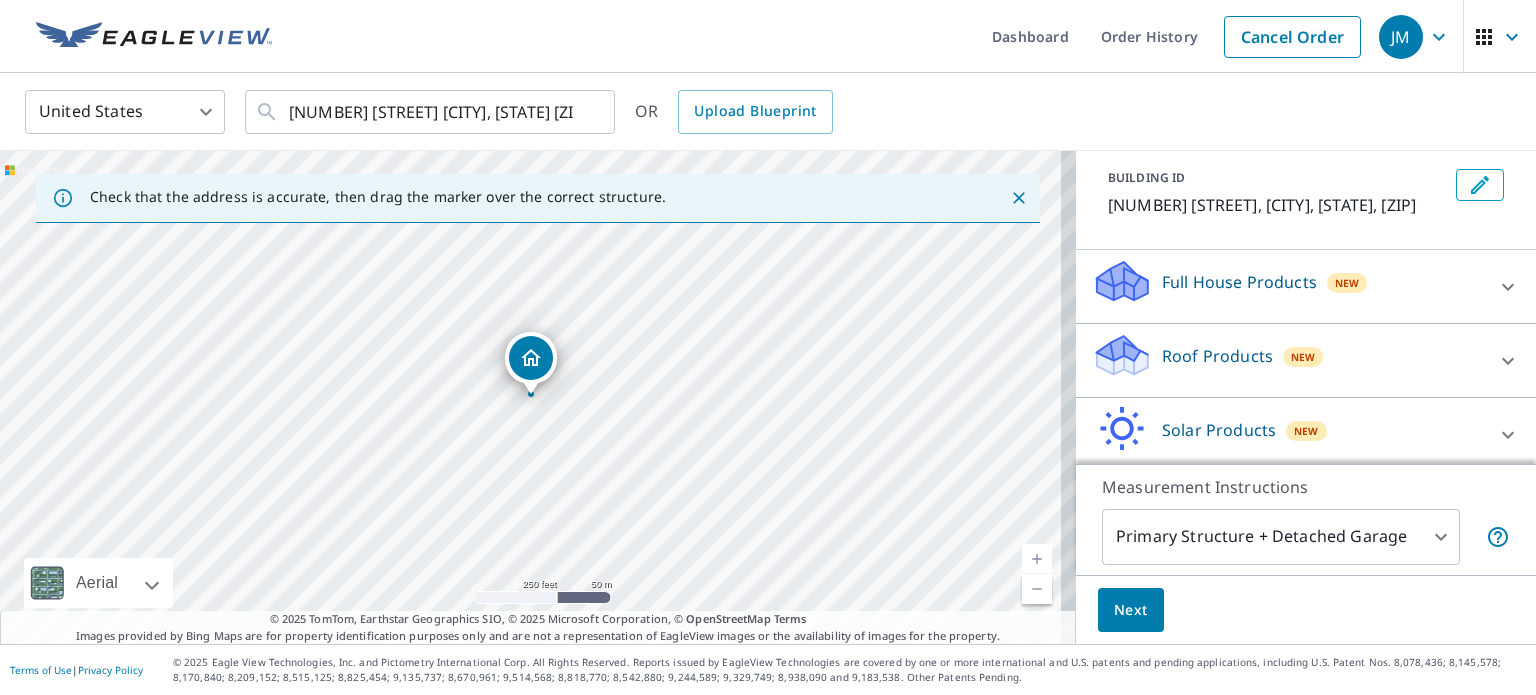 scroll, scrollTop: 116, scrollLeft: 0, axis: vertical 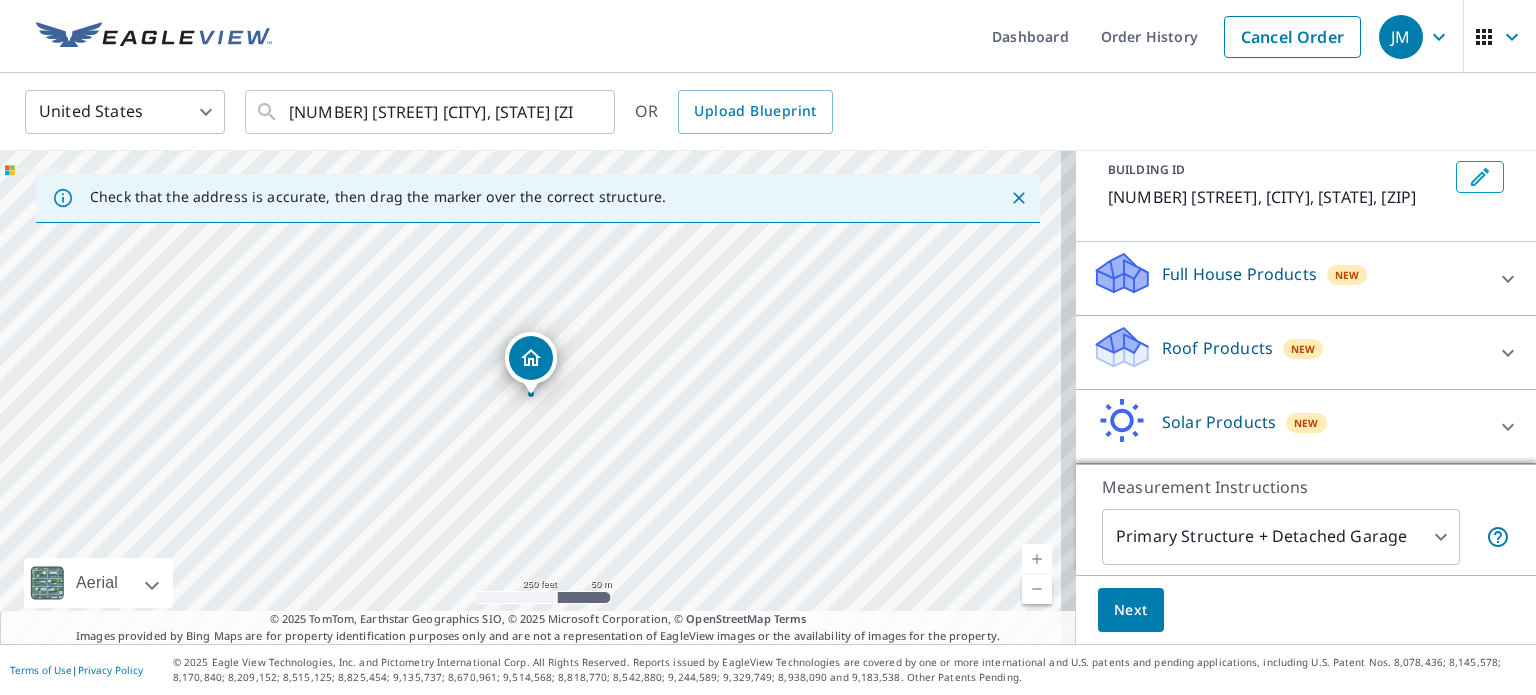 click on "Roof Products" at bounding box center [1217, 348] 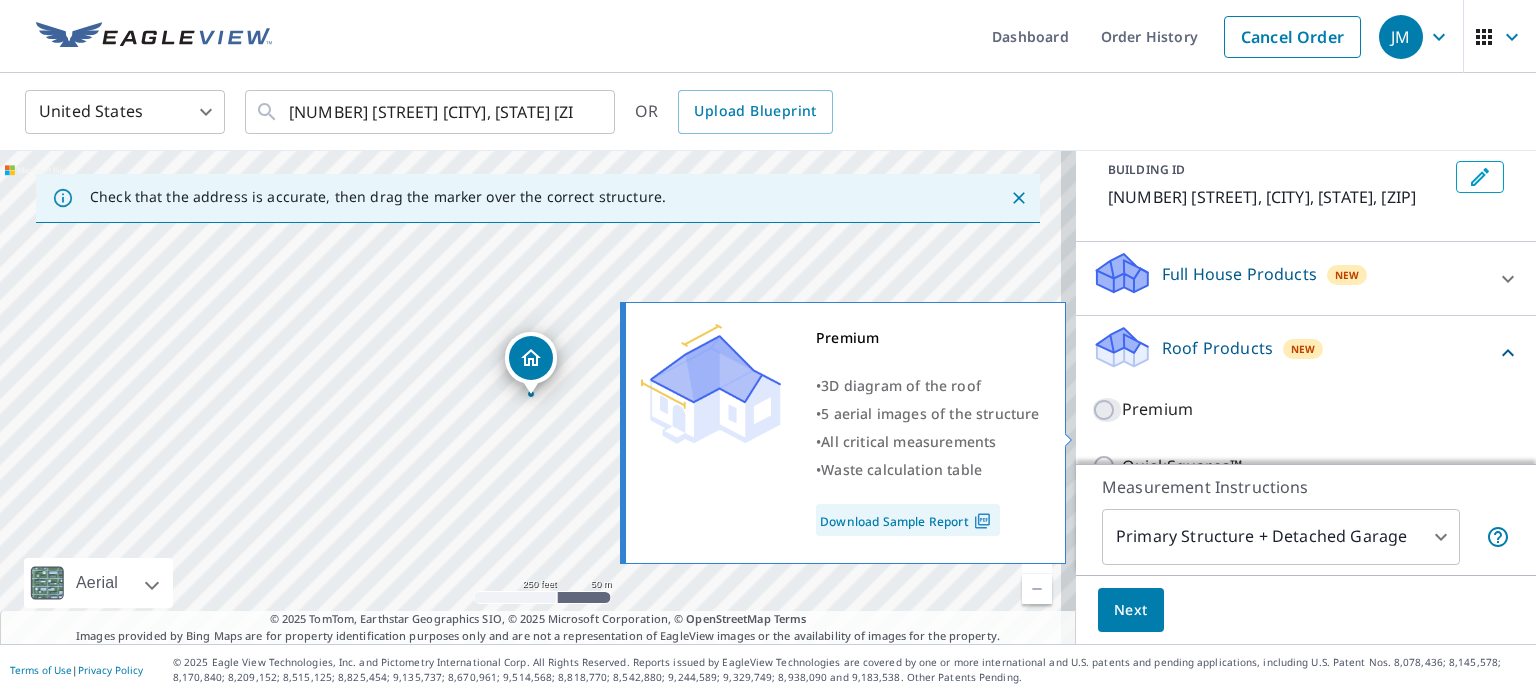 click on "Premium" at bounding box center [1107, 410] 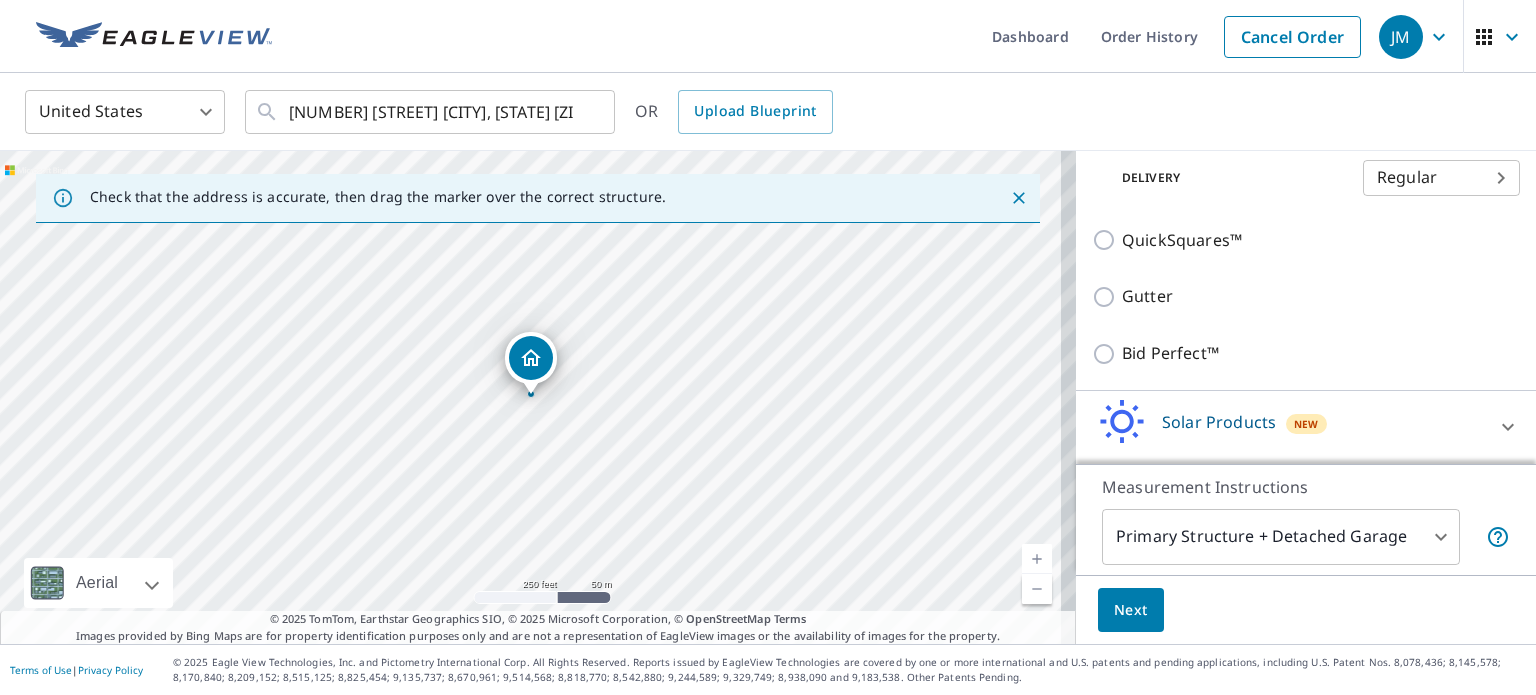 scroll, scrollTop: 410, scrollLeft: 0, axis: vertical 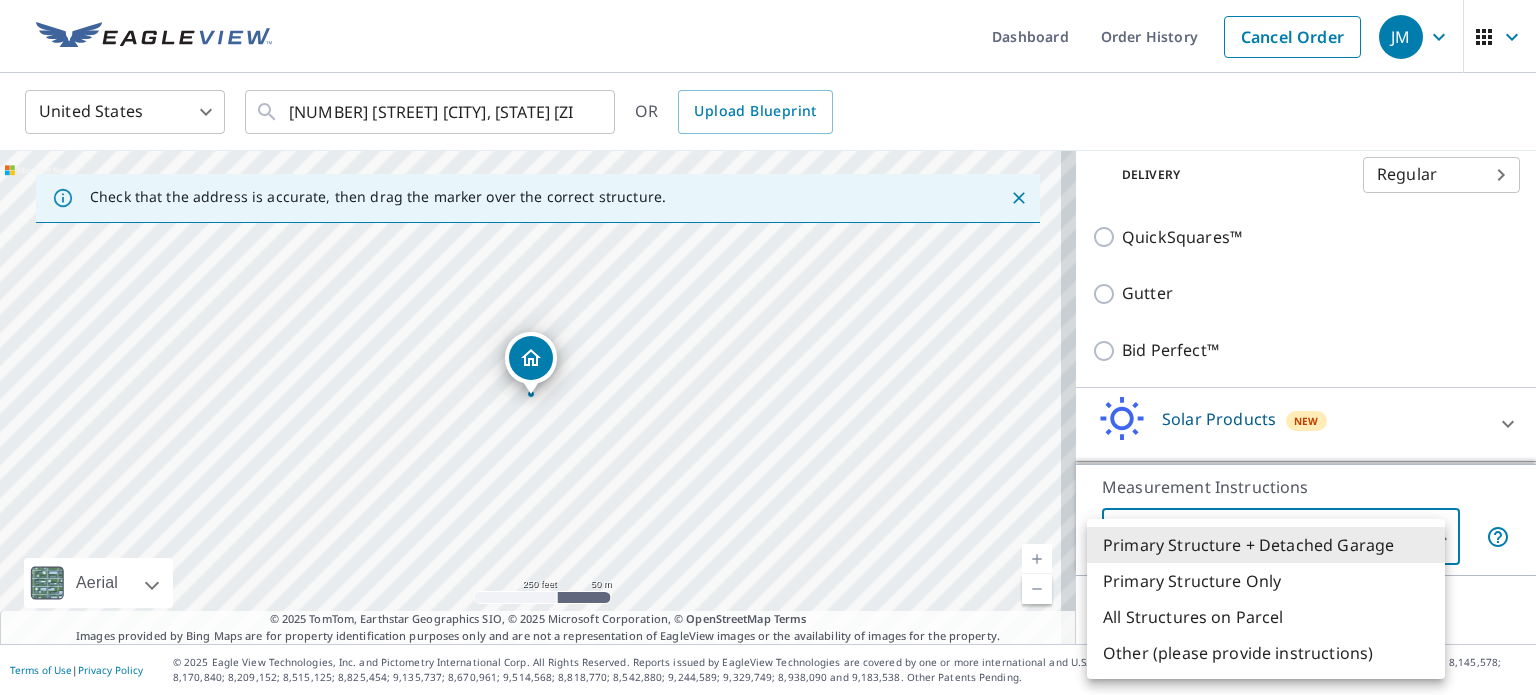 click on "[FIRST] [LAST]
Dashboard Order History Cancel Order [FIRST] United States US ​ [NUMBER] [STREET] [CITY], [STATE] [ZIP] ​ OR Upload Blueprint Check that the address is accurate, then drag the marker over the correct structure. [NUMBER] [STREET] [CITY], [STATE] [ZIP] Aerial Road A standard road map Aerial A detailed look from above Labels Labels 250 feet 50 m © 2025 TomTom, © Vexcel Imaging, © 2025 Microsoft Corporation,  © OpenStreetMap Terms © 2025 TomTom, Earthstar Geographics SIO, © 2025 Microsoft Corporation, ©   OpenStreetMap   Terms Images provided by Bing Maps are for property identification purposes only and are not a representation of EagleView images or the availability of images for the property. PROPERTY TYPE Residential Commercial Multi-Family This is a complex BUILDING ID [NUMBER] [STREET], [CITY], [STATE], [ZIP] Full House Products New Full House™ Roof Products New Premium with Regular Delivery Premium Delivery Regular 8 ​ QuickSquares™ Gutter Bid Perfect™ Solar Products New" at bounding box center (768, 347) 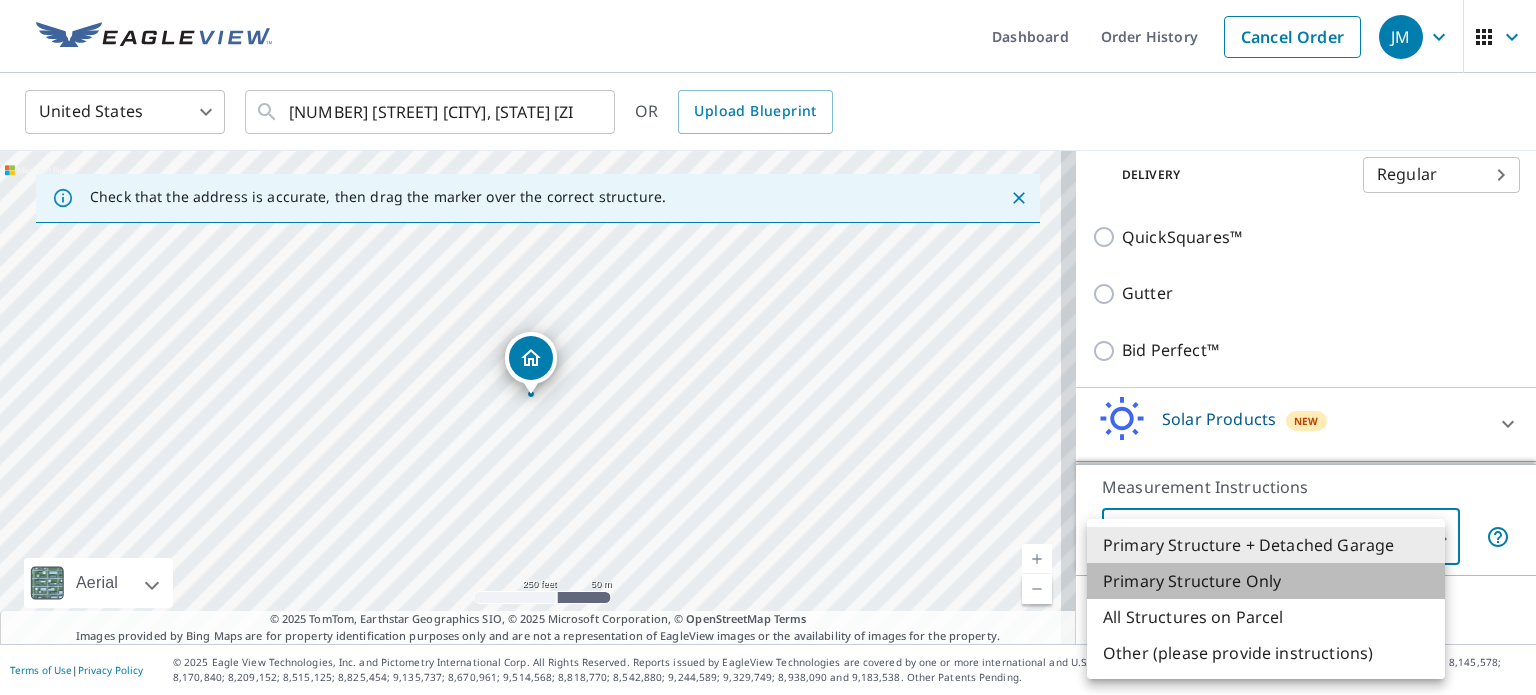 click on "Primary Structure Only" at bounding box center [1266, 581] 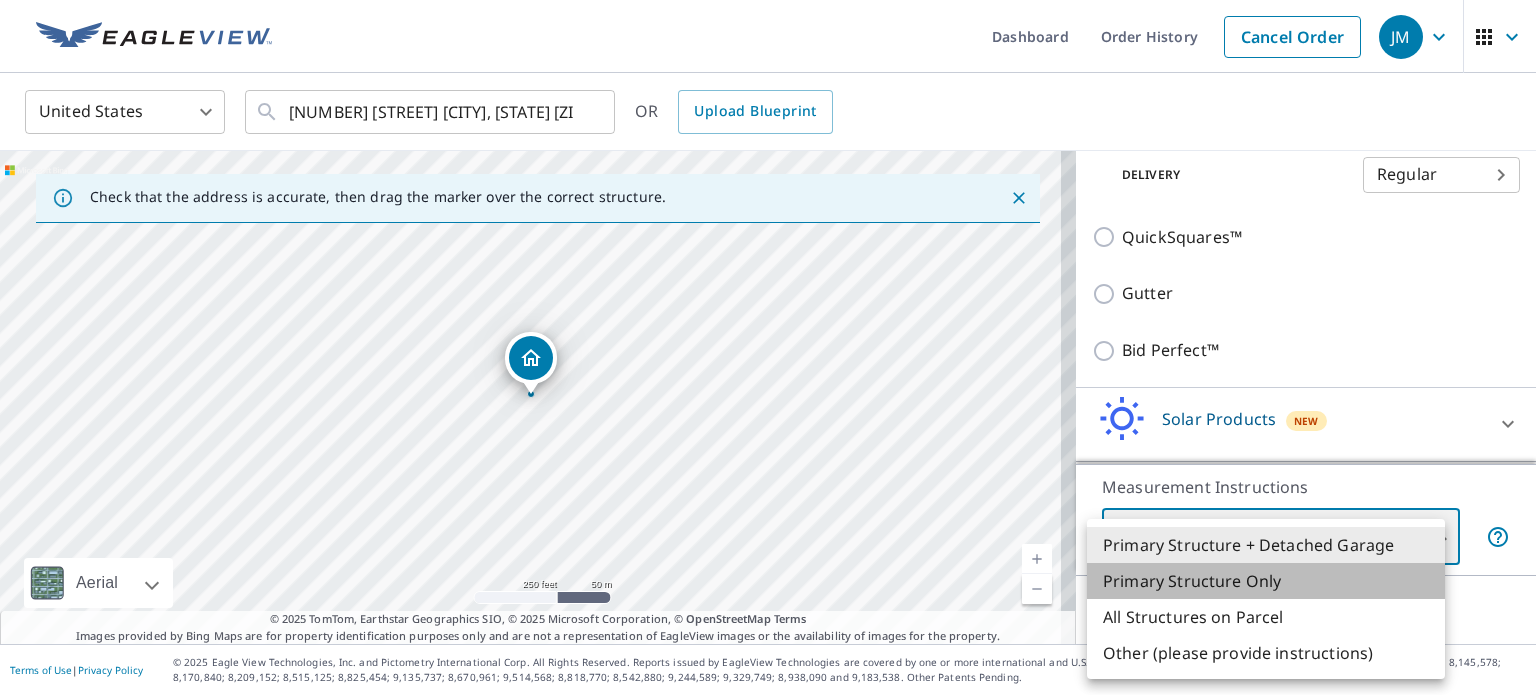 type on "2" 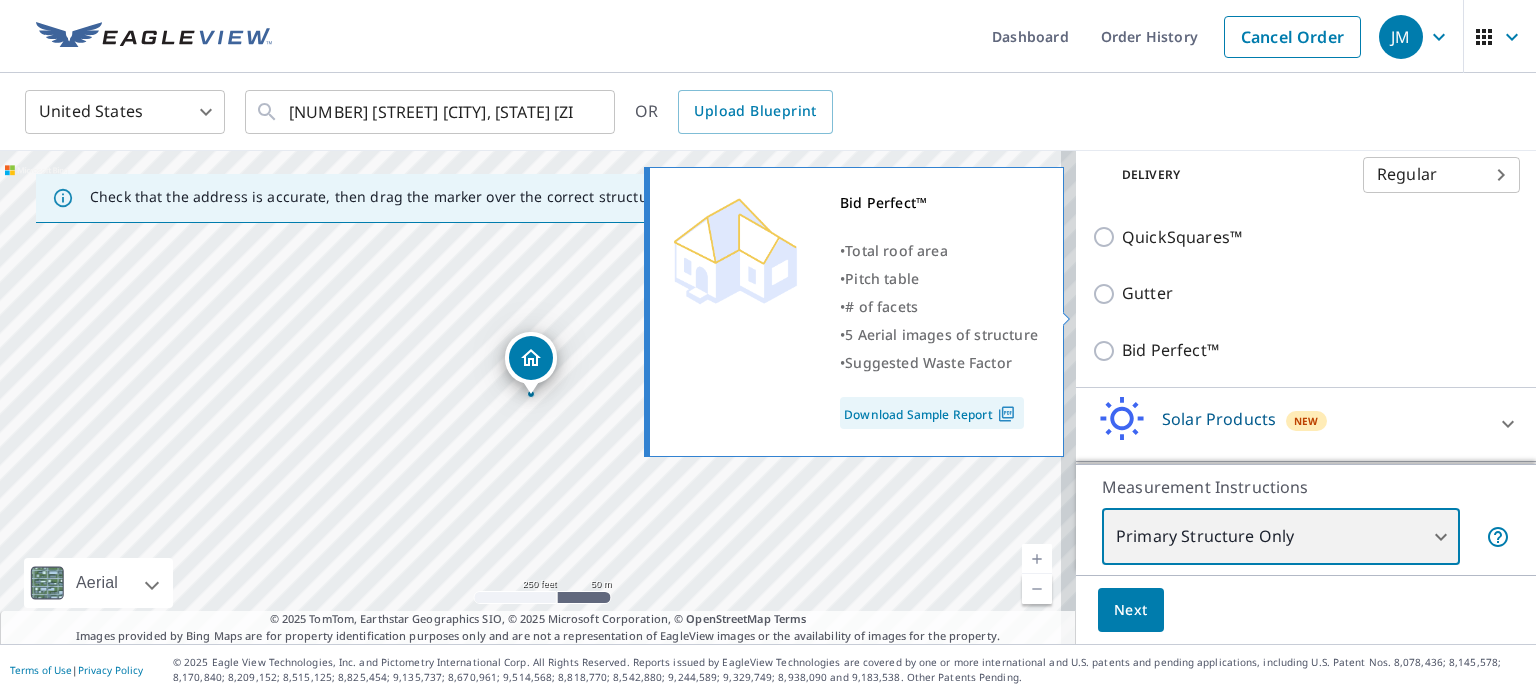 scroll, scrollTop: 503, scrollLeft: 0, axis: vertical 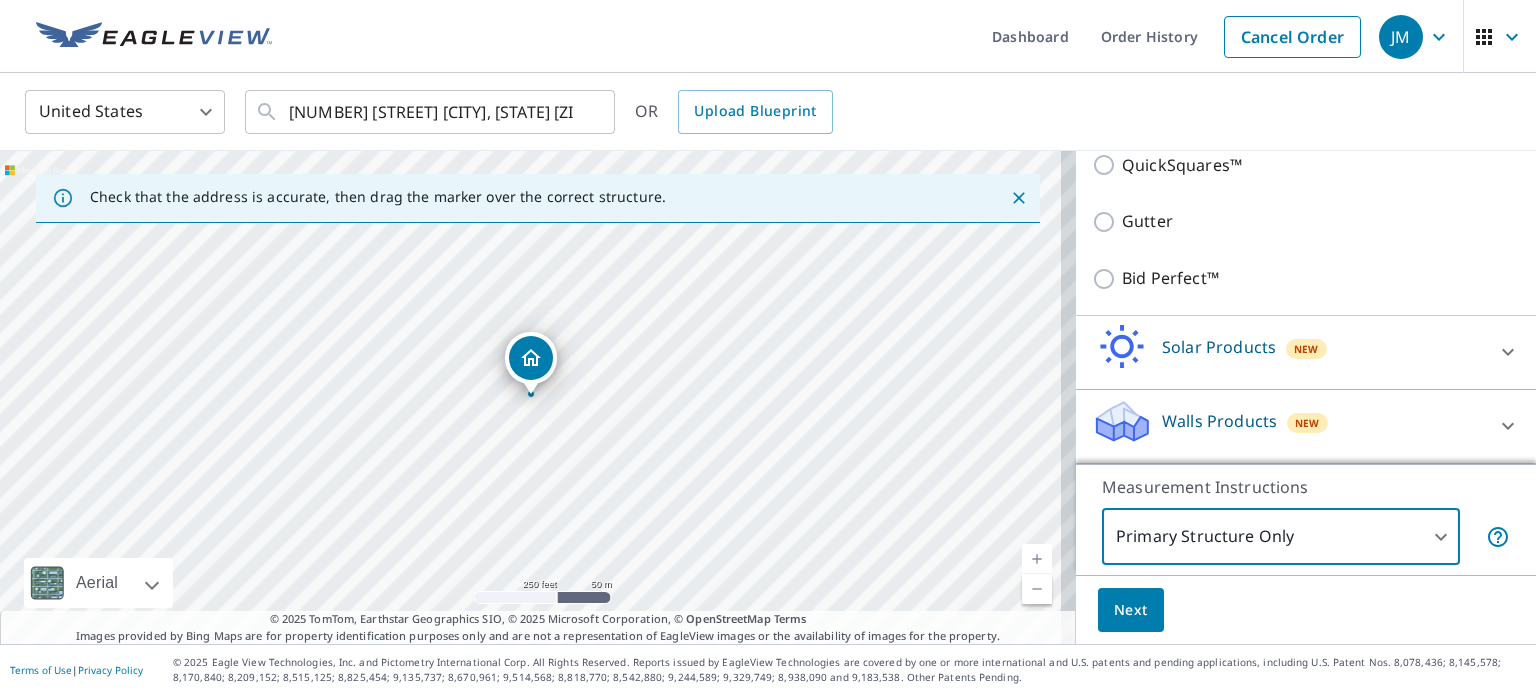 click on "Next" at bounding box center [1131, 610] 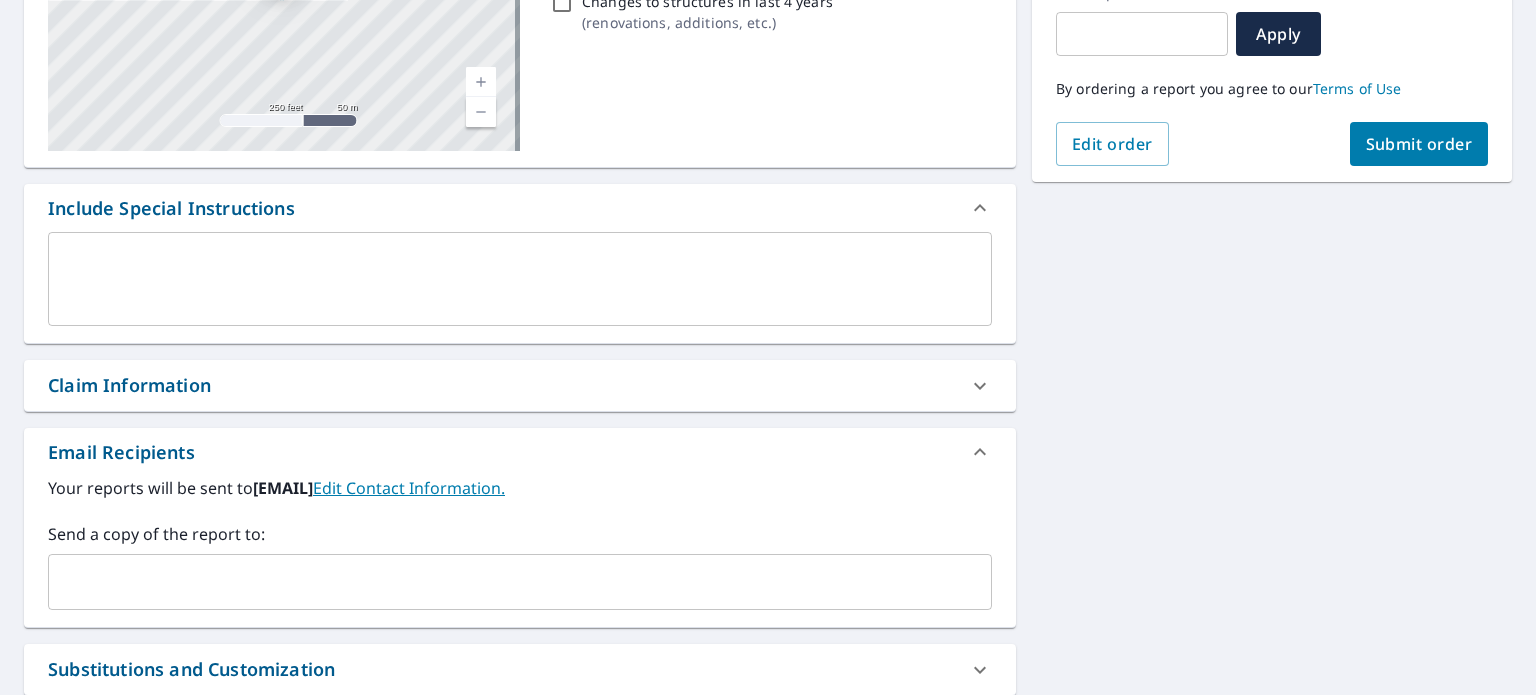scroll, scrollTop: 478, scrollLeft: 0, axis: vertical 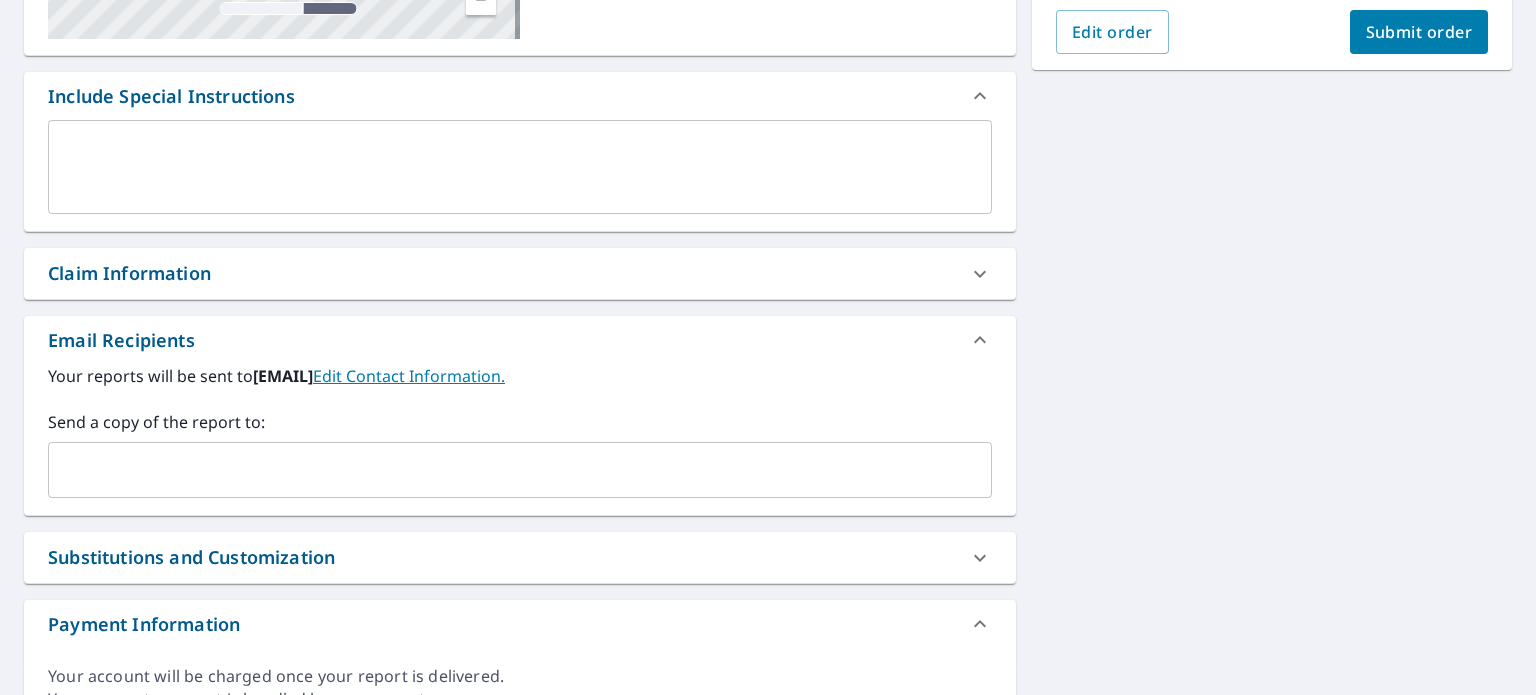 click at bounding box center [505, 470] 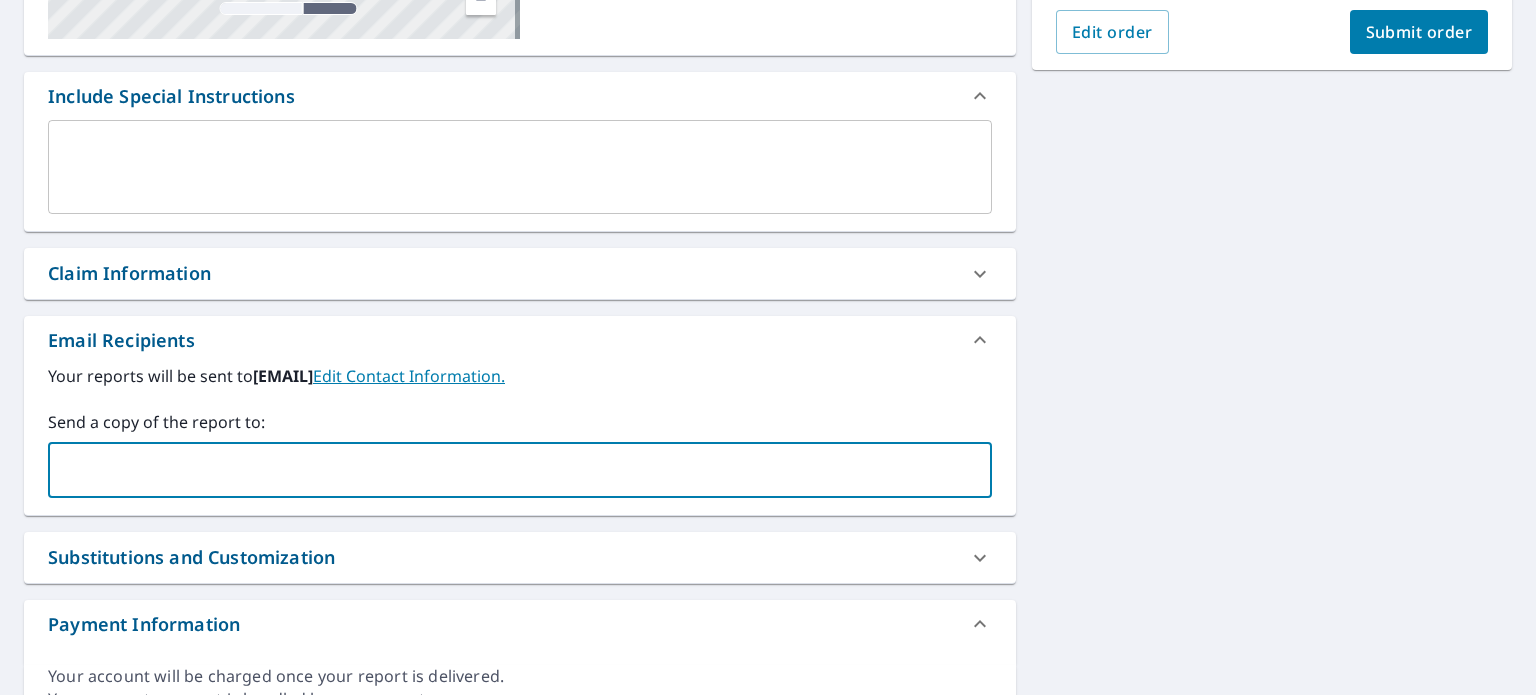 type on "[EMAIL]" 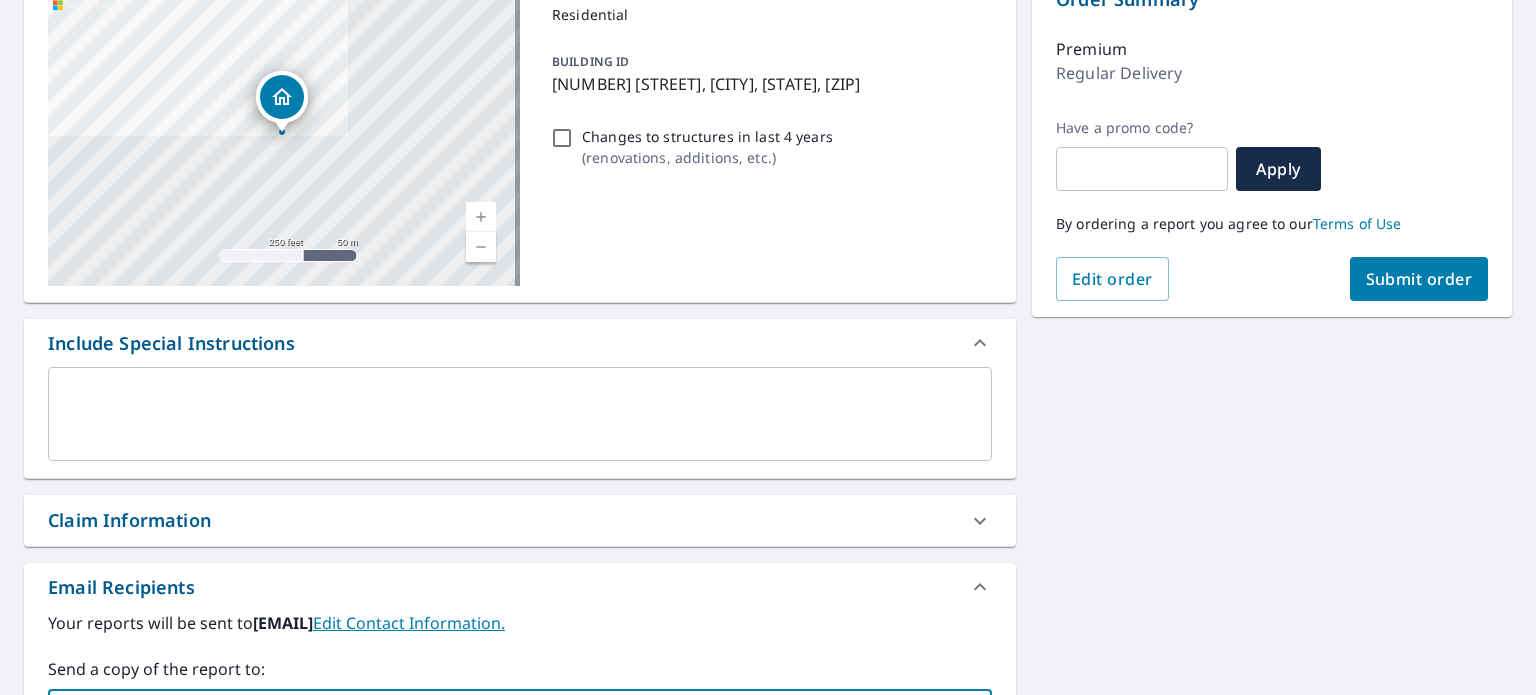 scroll, scrollTop: 230, scrollLeft: 0, axis: vertical 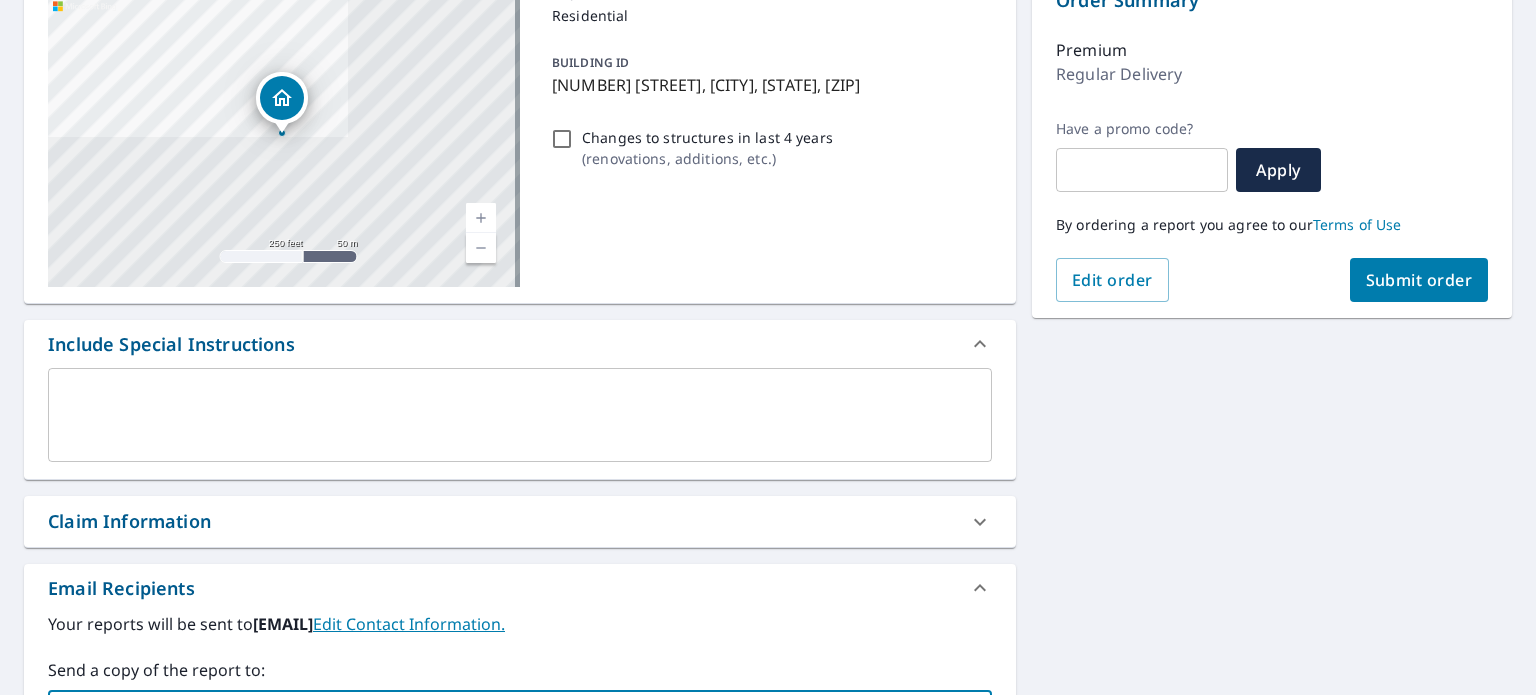 type 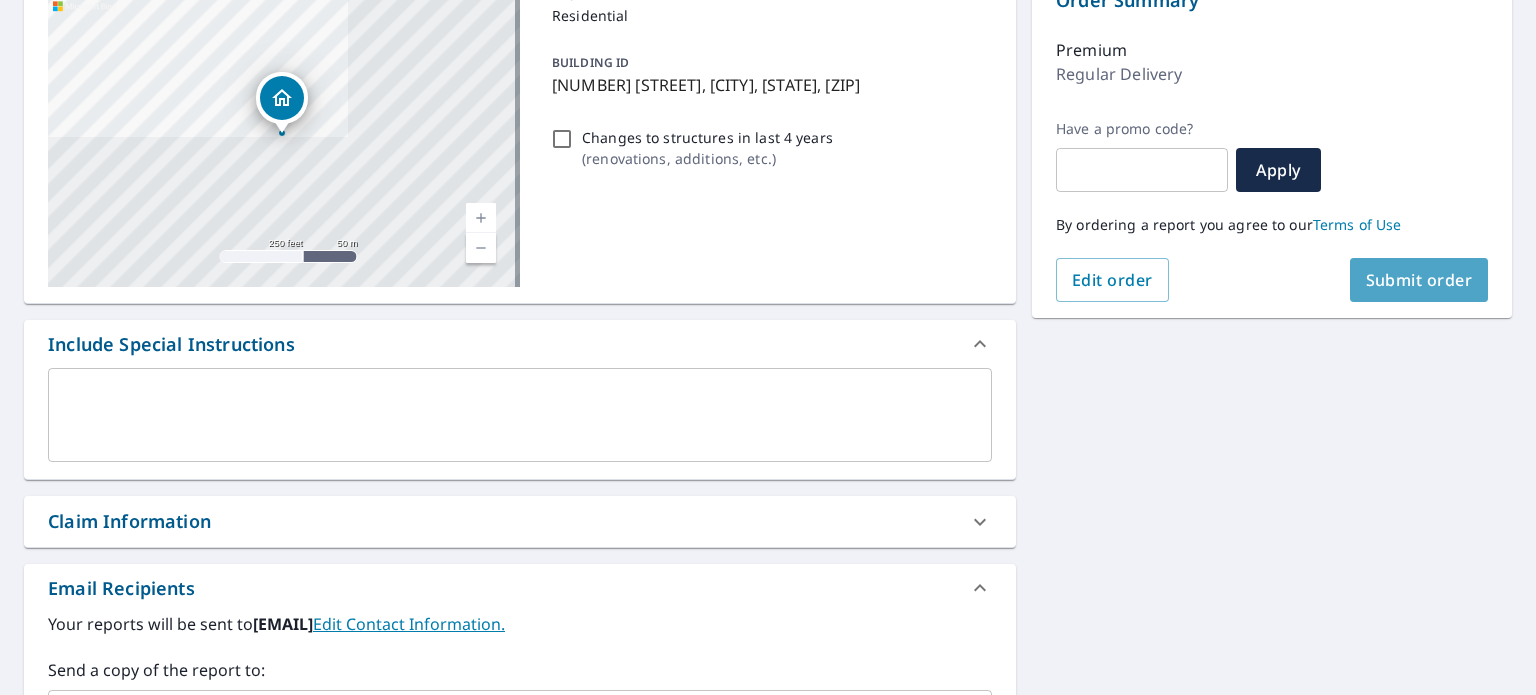 click on "Submit order" at bounding box center (1419, 280) 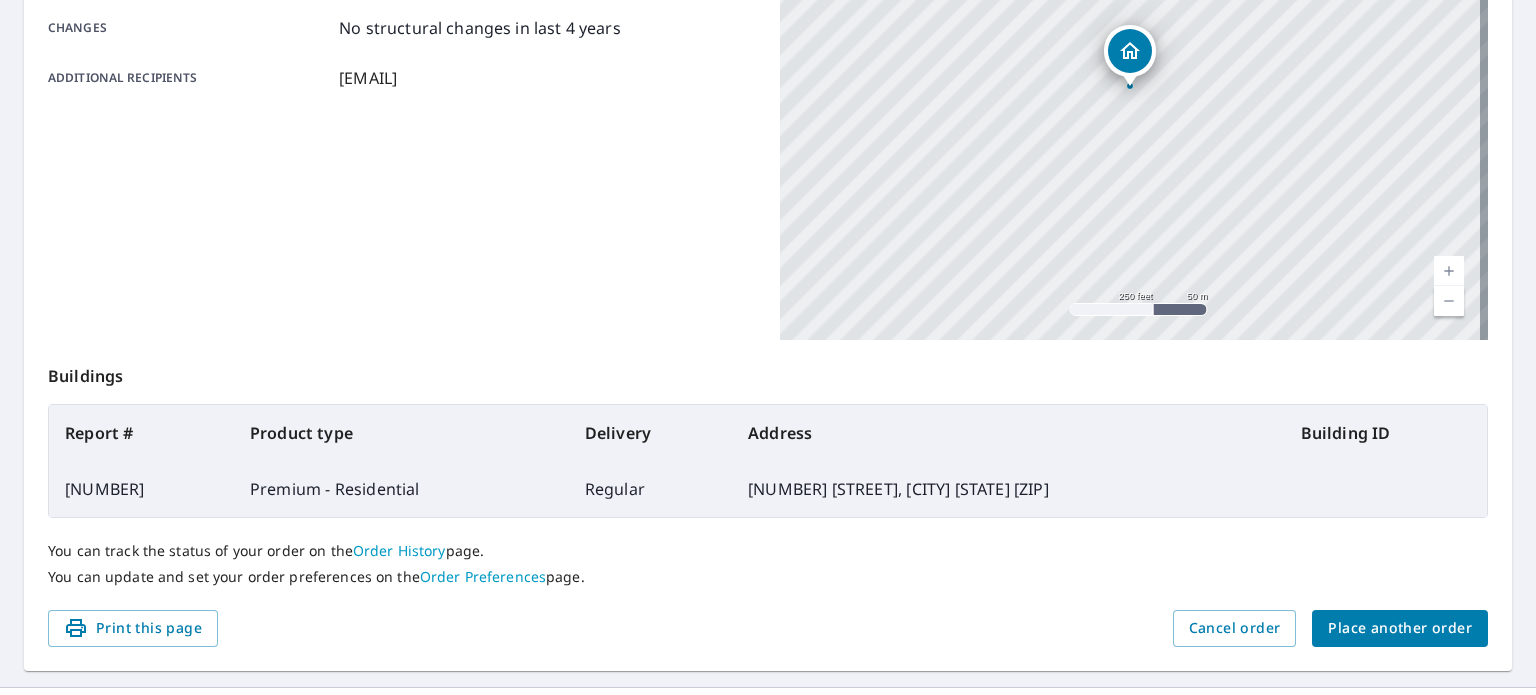 scroll, scrollTop: 480, scrollLeft: 0, axis: vertical 